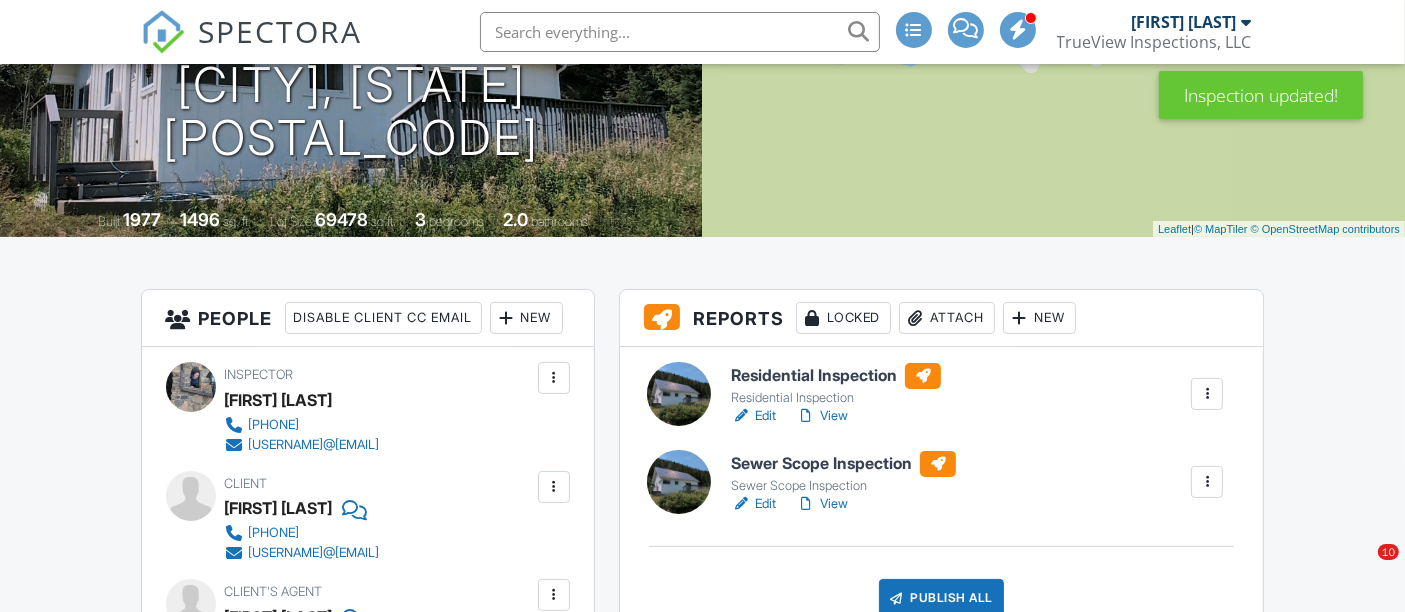 scroll, scrollTop: 297, scrollLeft: 0, axis: vertical 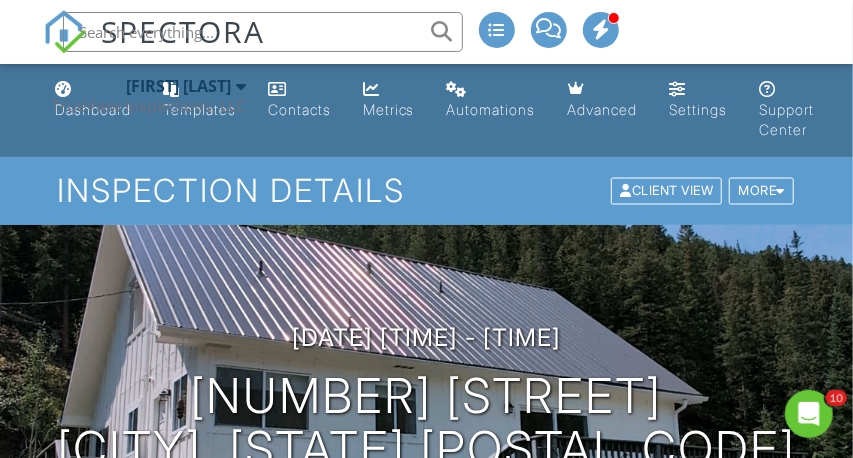 click on "Dan Sweet
TrueView Inspections, LLC" at bounding box center [148, 96] 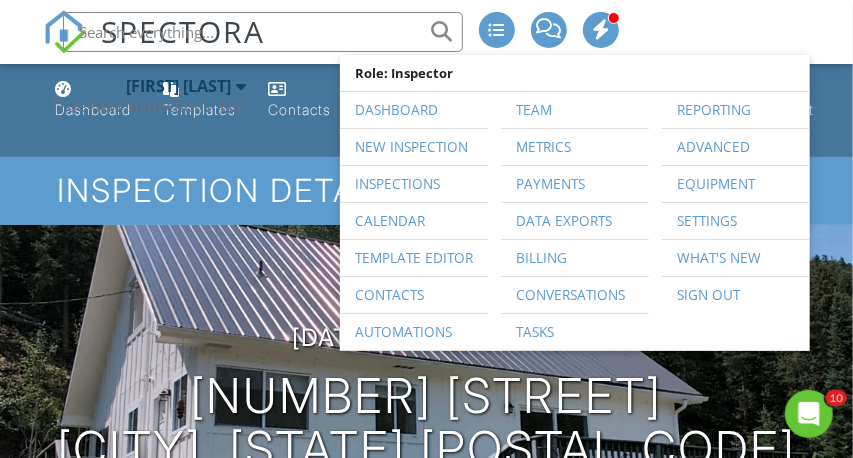 click on "TrueView Inspections, LLC" at bounding box center (148, 106) 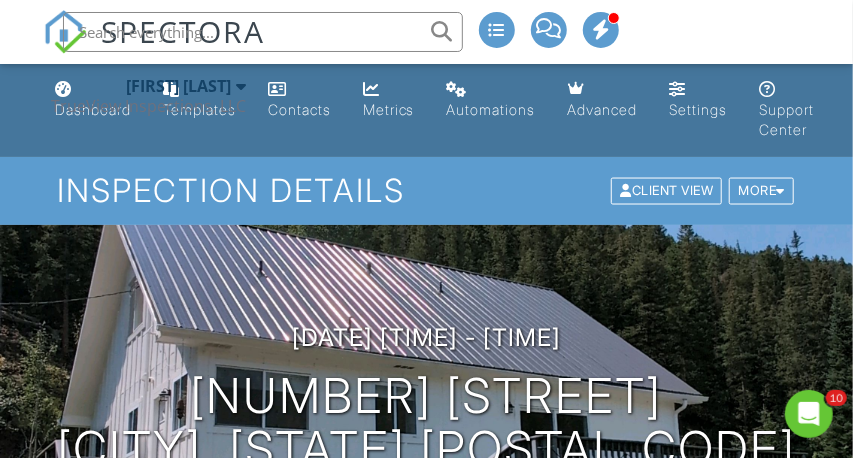 click on "Dan Sweet
TrueView Inspections, LLC" at bounding box center [148, 96] 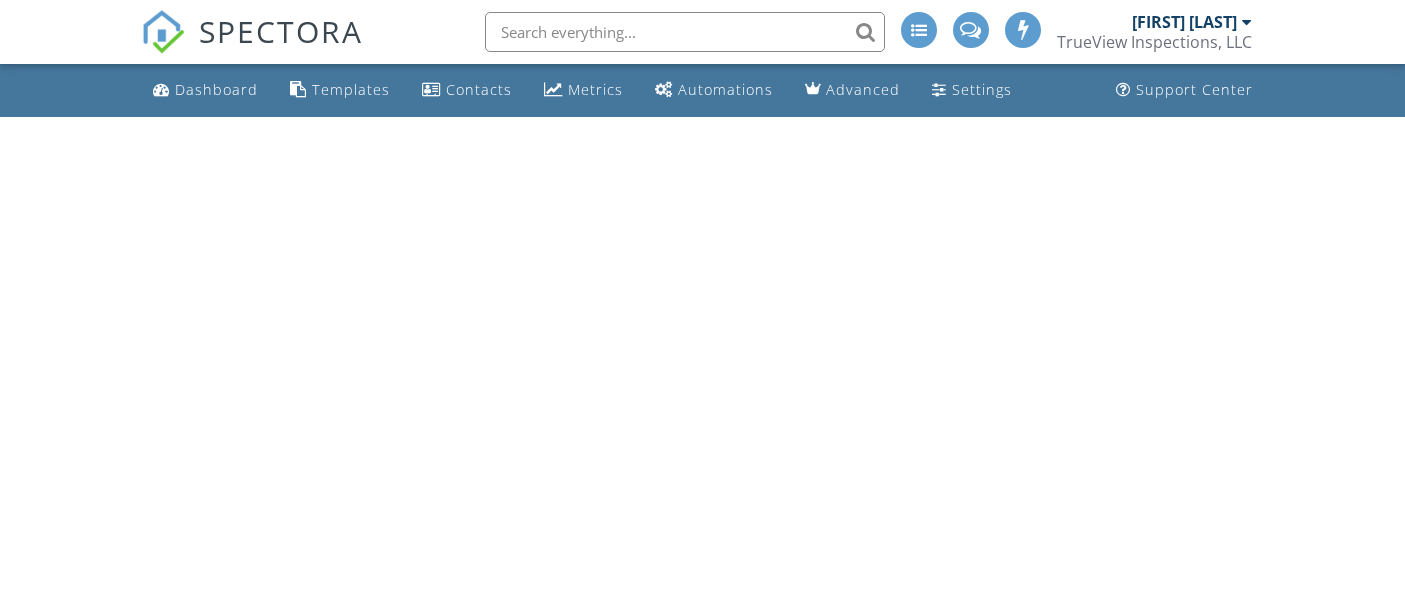scroll, scrollTop: 0, scrollLeft: 0, axis: both 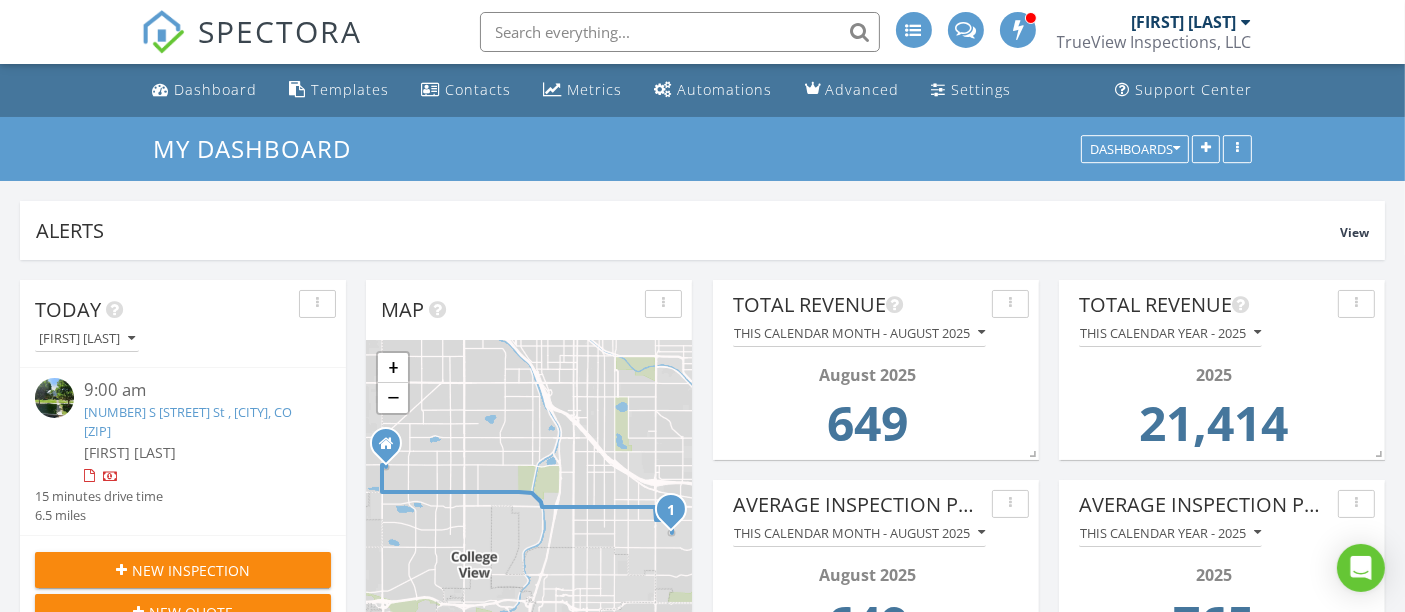 click on "New Inspection" at bounding box center [191, 570] 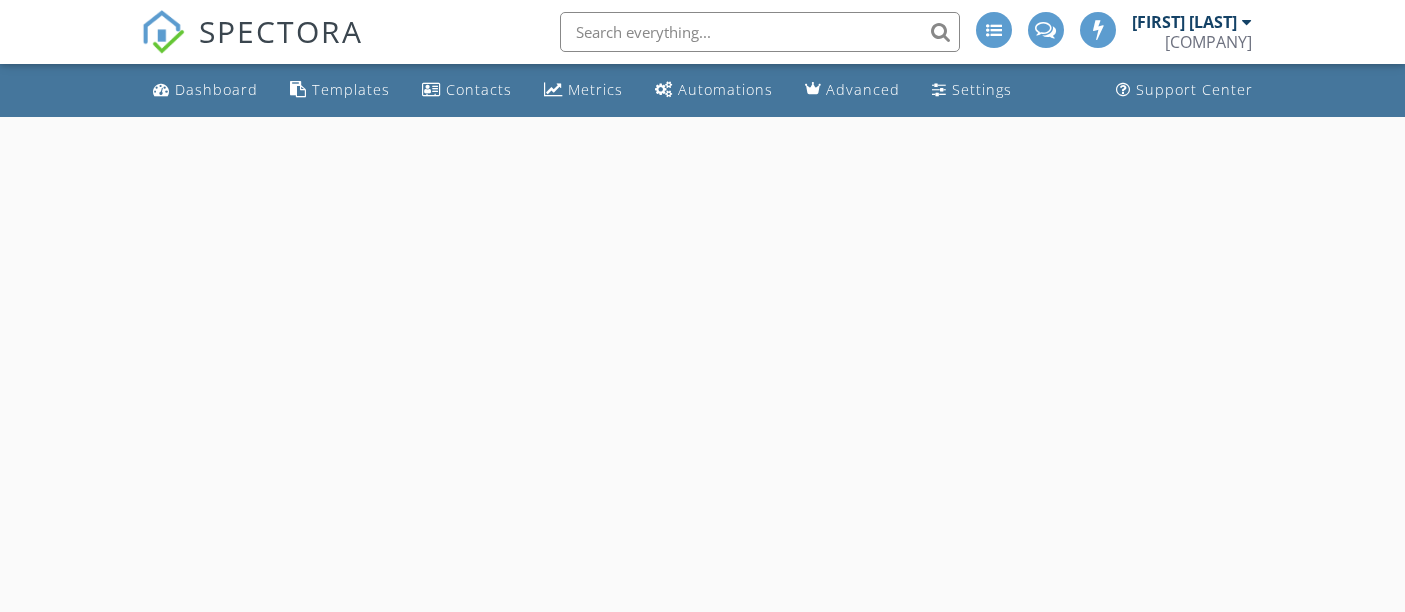 scroll, scrollTop: 0, scrollLeft: 0, axis: both 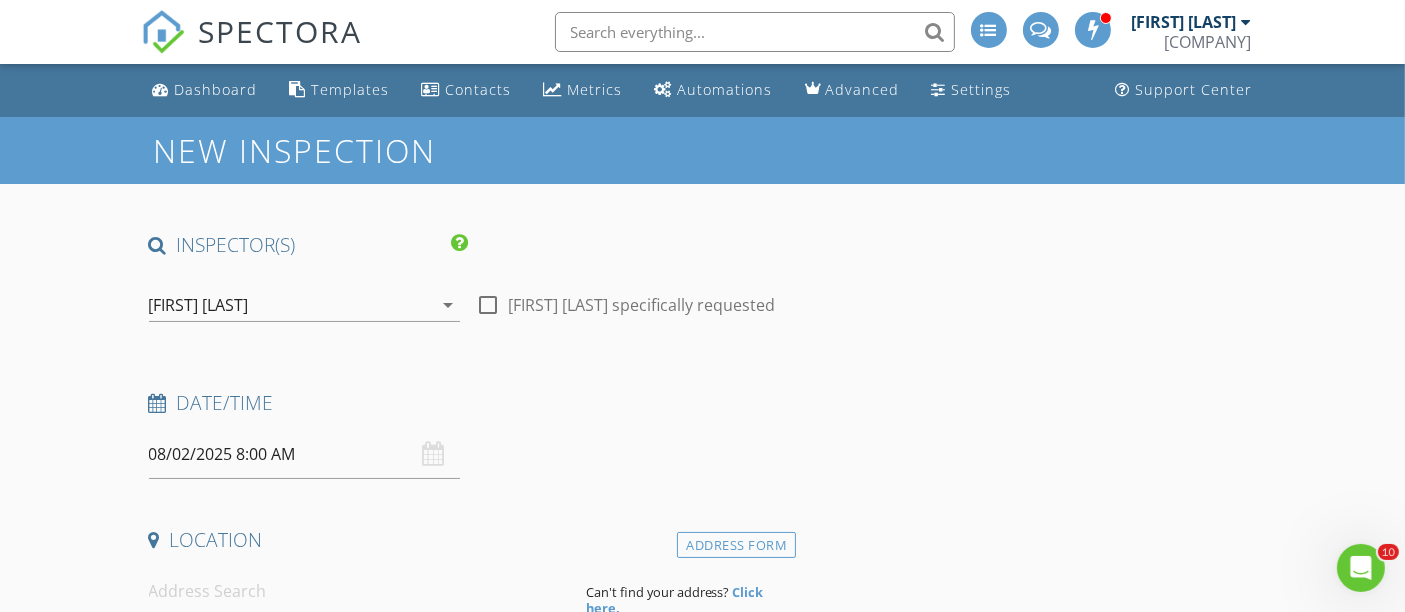 click on "08/02/2025 8:00 AM" at bounding box center [305, 454] 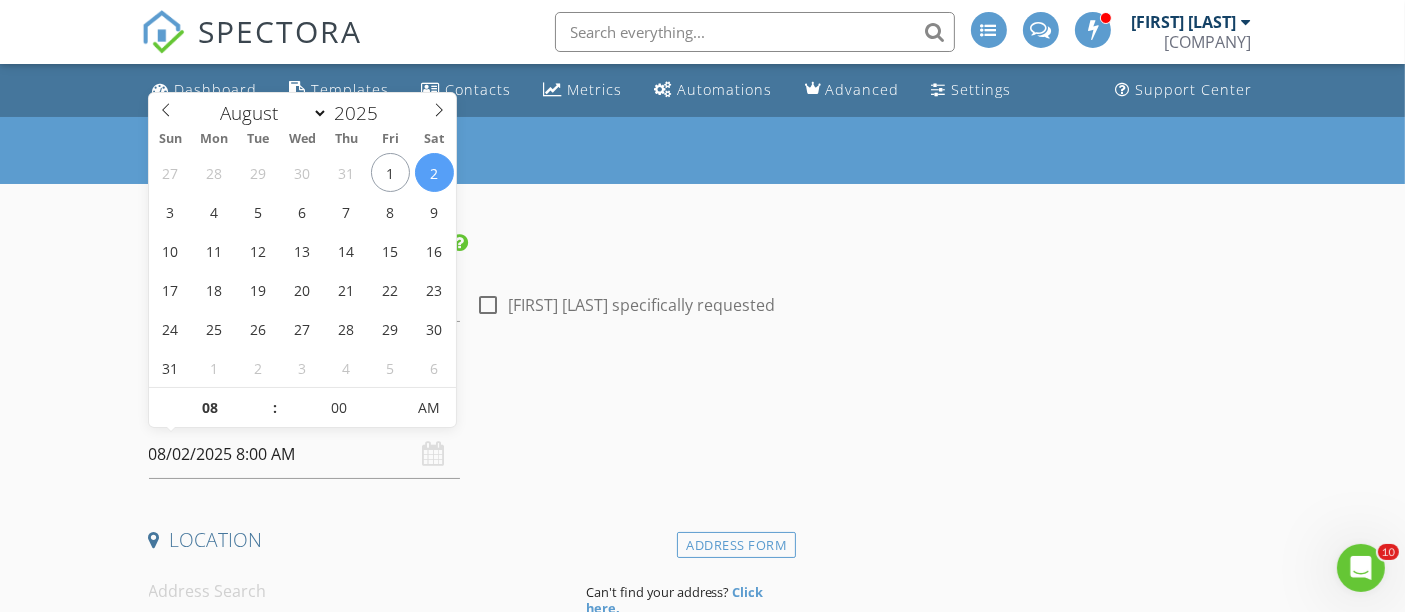 scroll, scrollTop: 26, scrollLeft: 0, axis: vertical 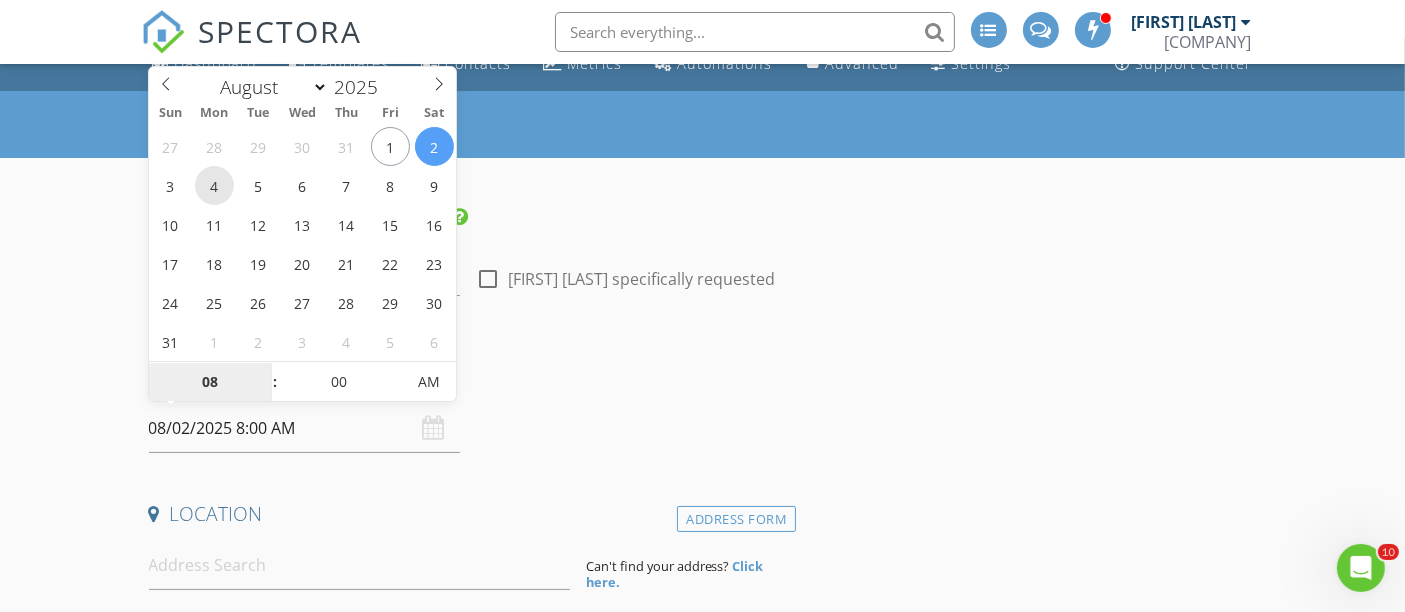 type on "08/04/2025 8:00 AM" 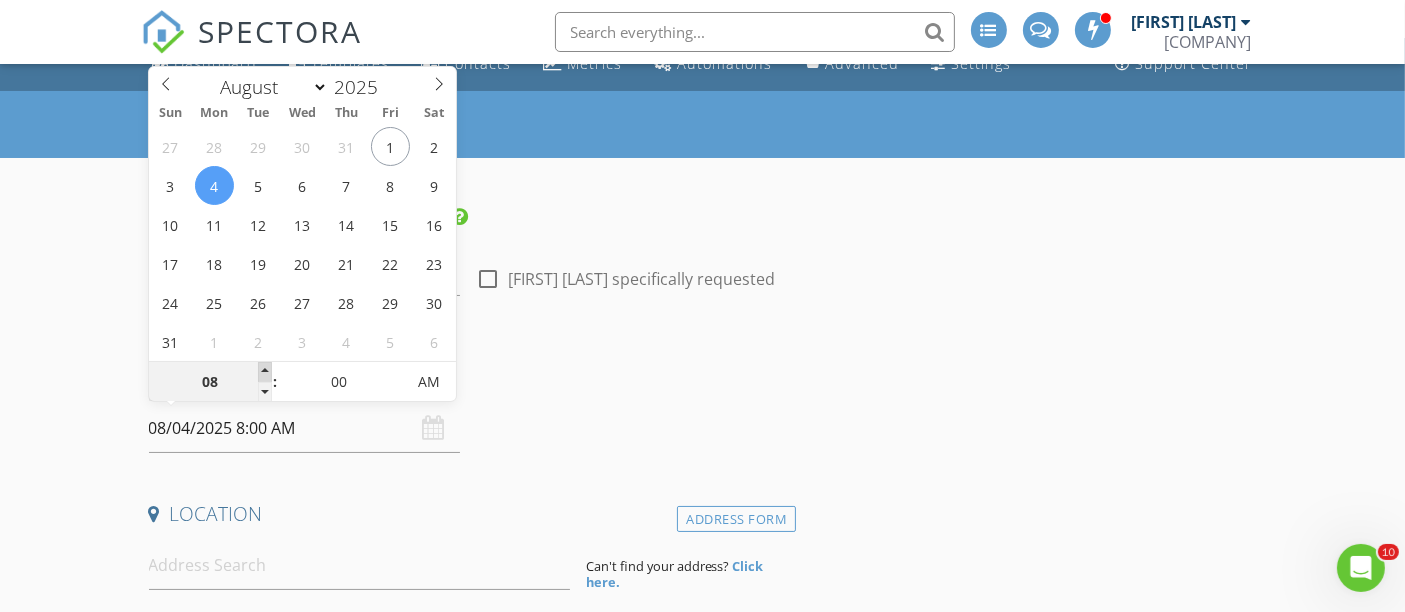 type on "09" 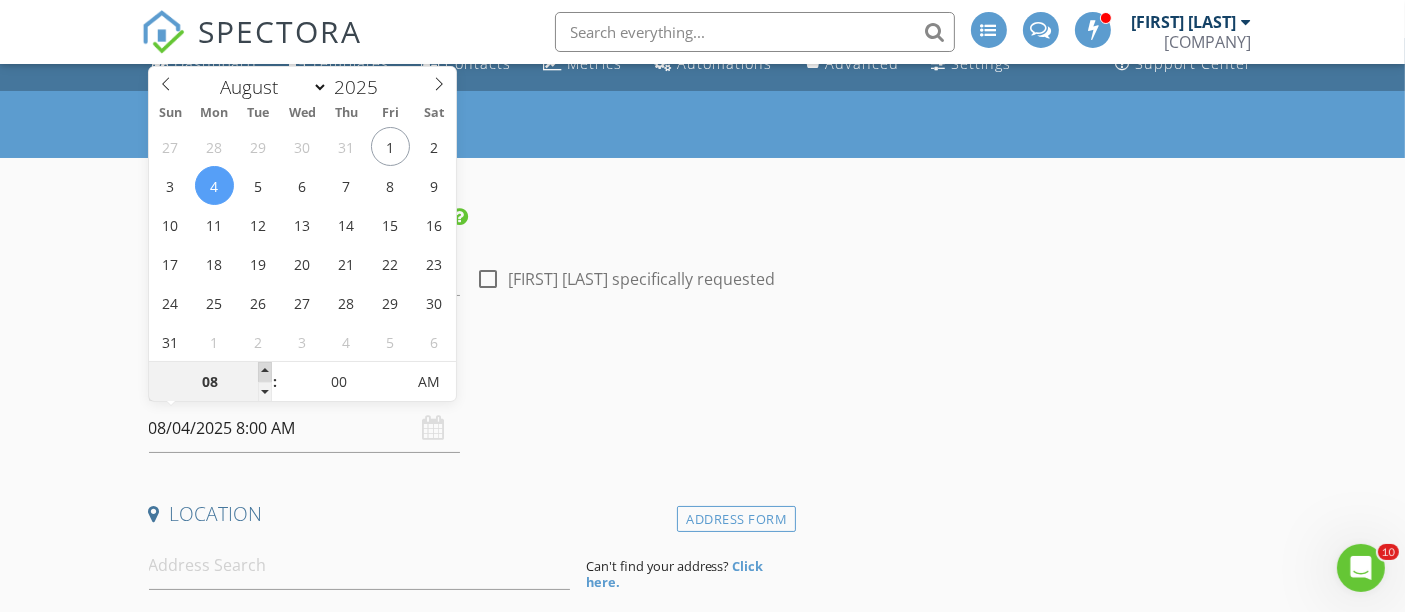 type on "08/04/2025 9:00 AM" 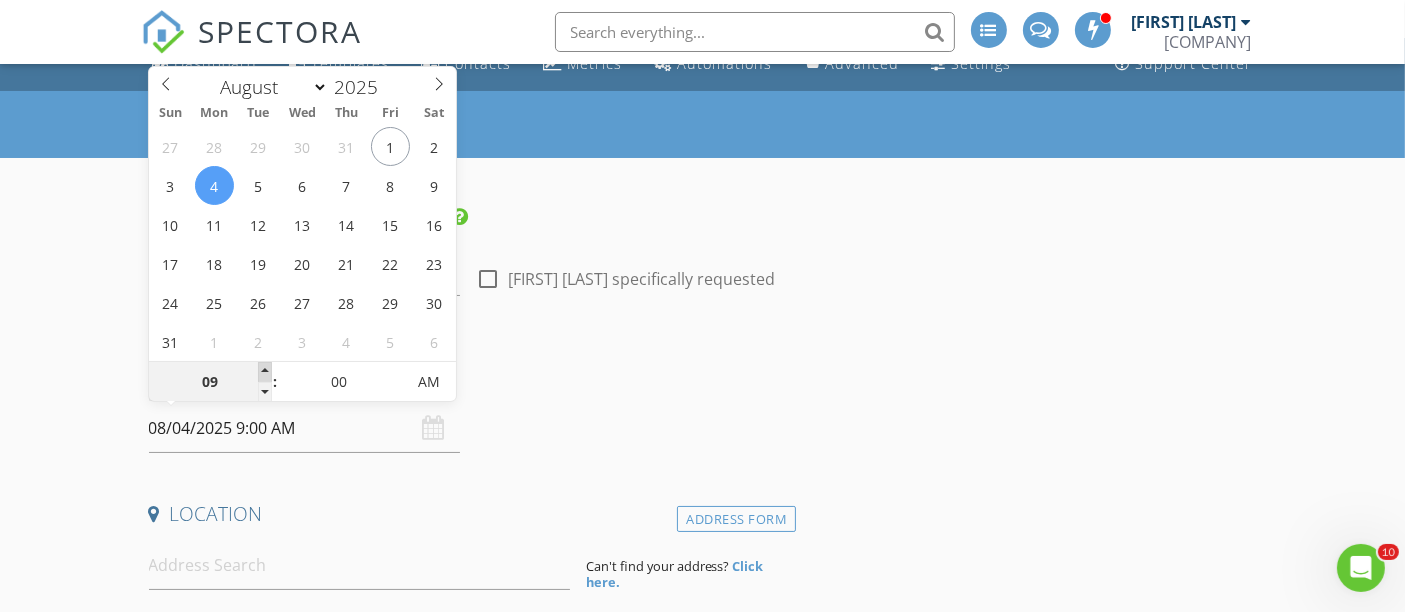 click at bounding box center [265, 372] 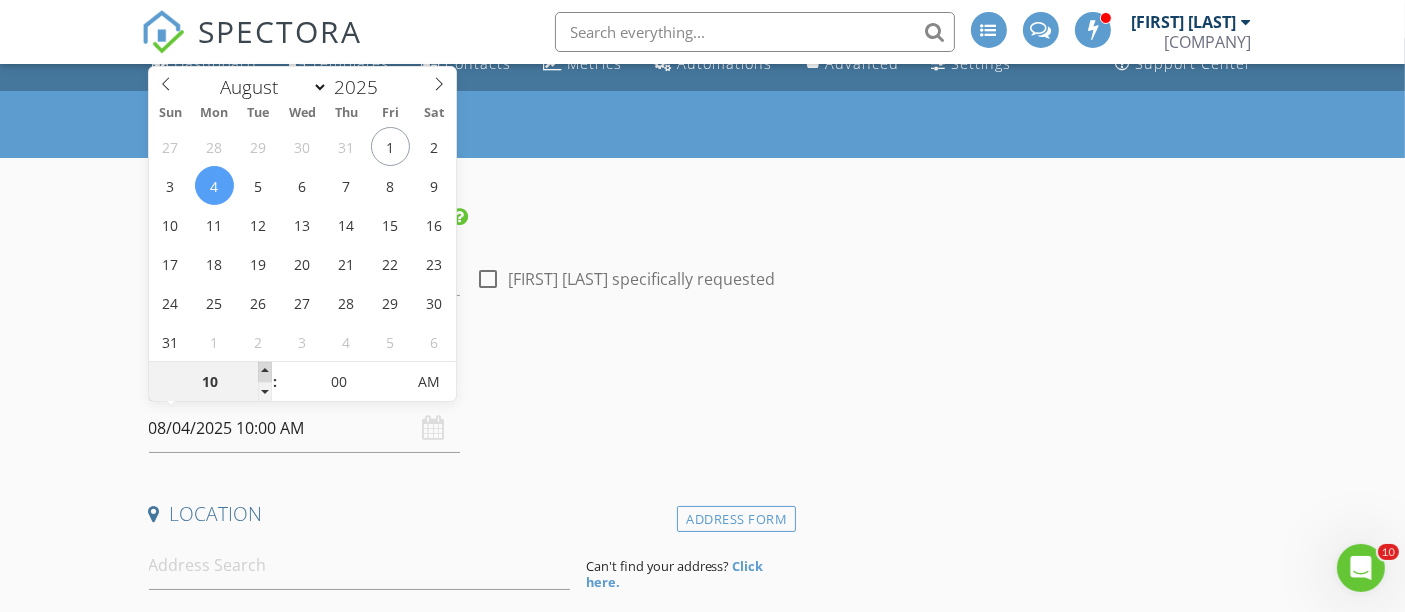 click at bounding box center [265, 372] 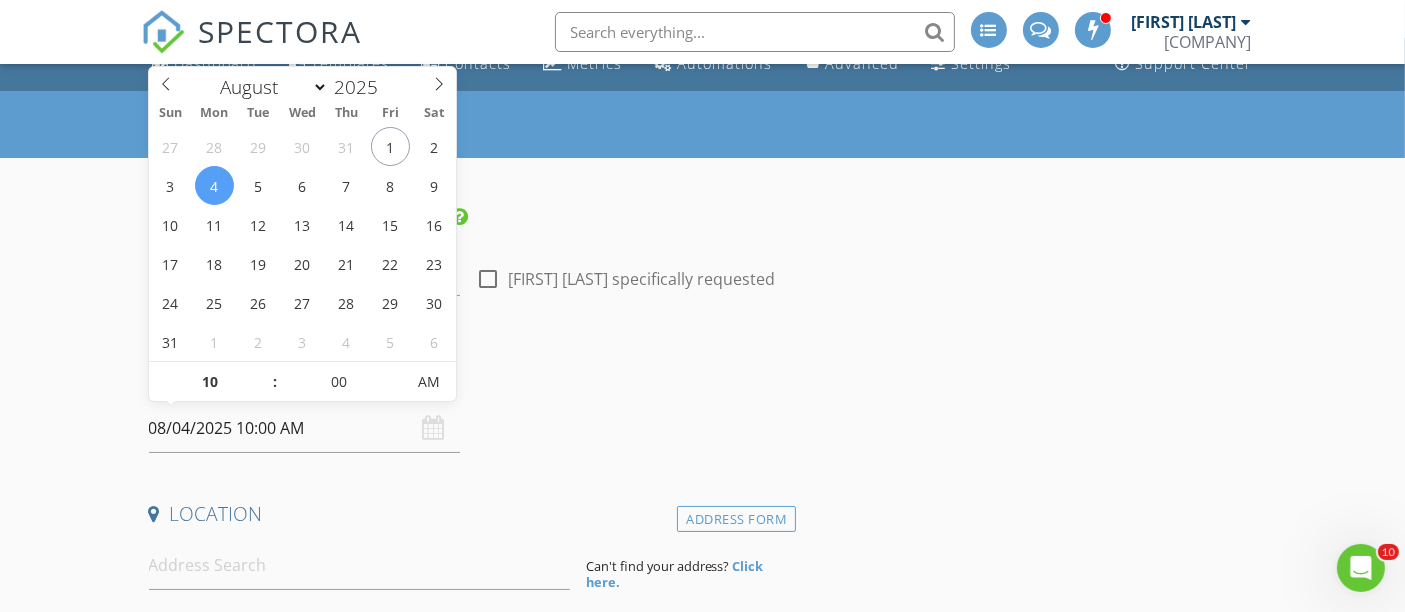 click on "New Inspection
INSPECTOR(S)
check_box   Dan Sweet   PRIMARY   Dan Sweet arrow_drop_down   check_box_outline_blank Dan Sweet specifically requested
Date/Time
08/04/2025 10:00 AM
Location
Address Form       Can't find your address?   Click here.
client
check_box Enable Client CC email for this inspection   Client Search     check_box_outline_blank Client is a Company/Organization     First Name   Last Name   Email   CC Email   Phone         Tags         Notes   Private Notes
ADD ADDITIONAL client
SERVICES
check_box_outline_blank   Residential Inspection   Full inspection of House, Townhome, Duplex check_box_outline_blank   Condo Inspection   Full inspection of Condominium (interior only) check_box_outline_blank   Pre-Listing Inspection   check_box_outline_blank" at bounding box center (702, 1837) 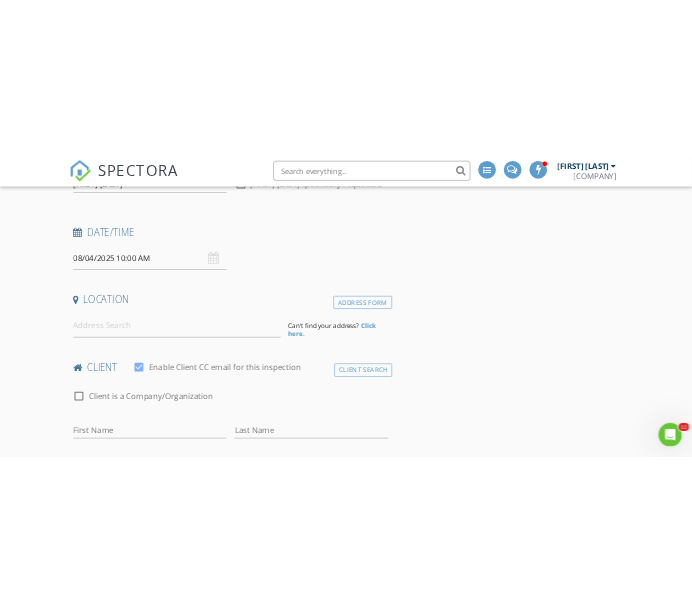 scroll, scrollTop: 248, scrollLeft: 0, axis: vertical 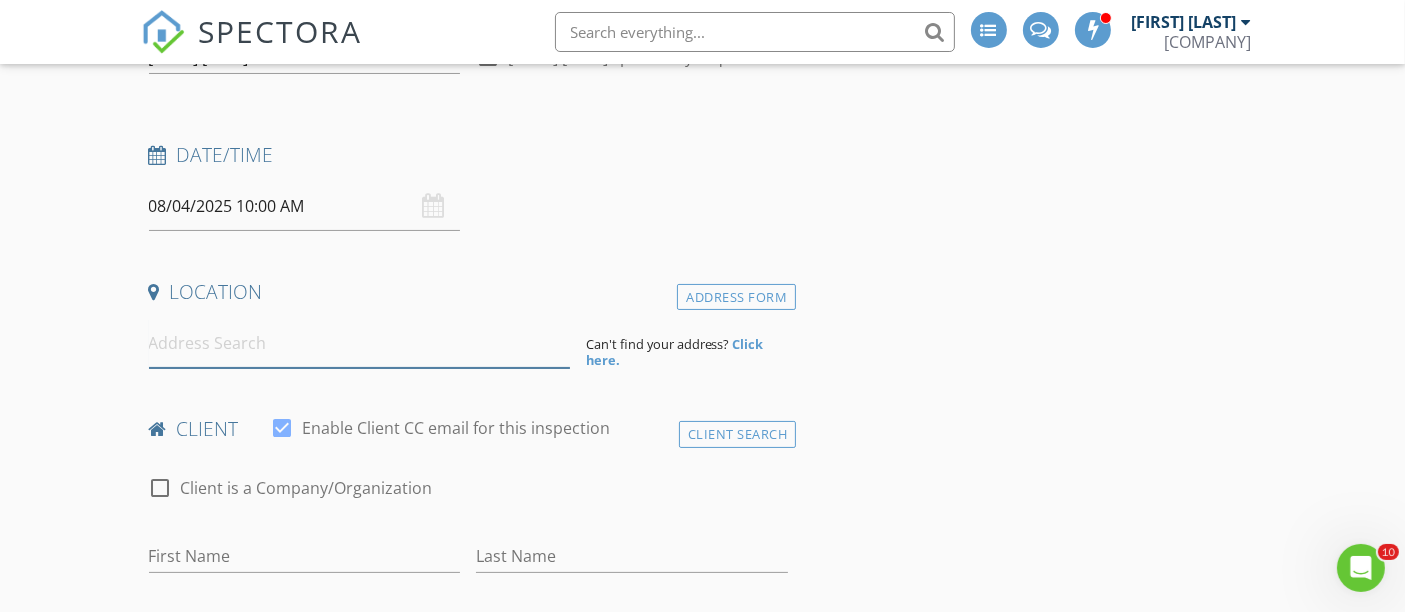 click at bounding box center (359, 343) 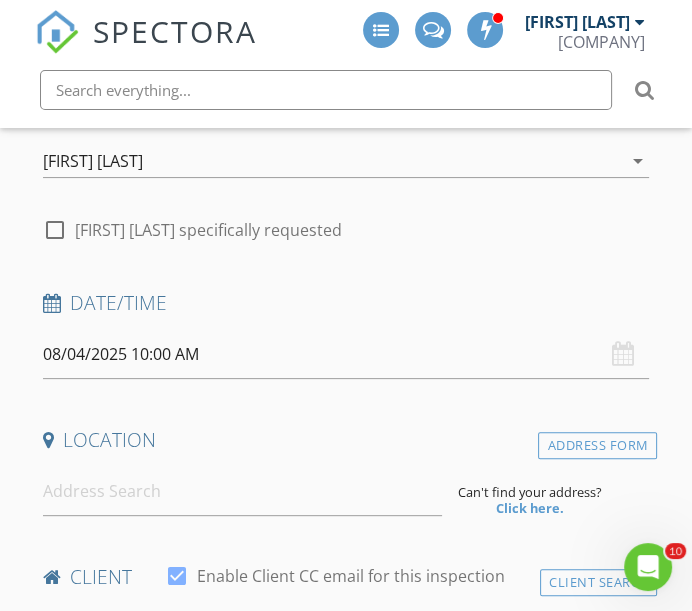 drag, startPoint x: 202, startPoint y: 190, endPoint x: 239, endPoint y: 243, distance: 64.63745 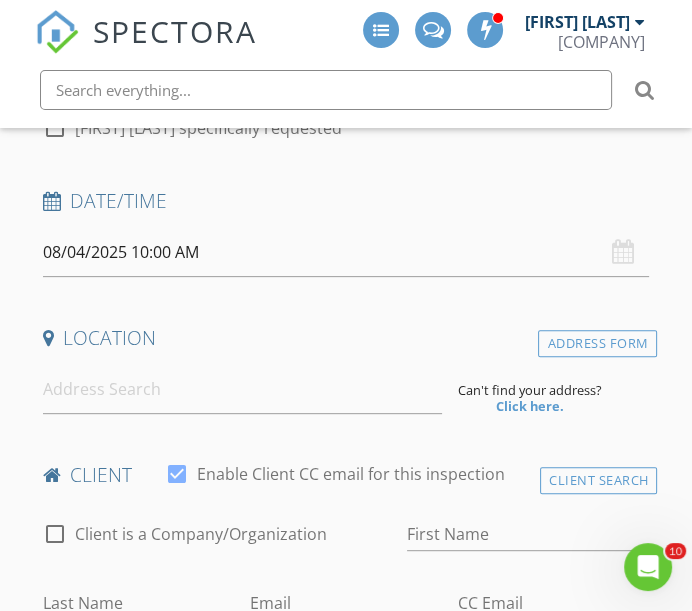 scroll, scrollTop: 352, scrollLeft: 0, axis: vertical 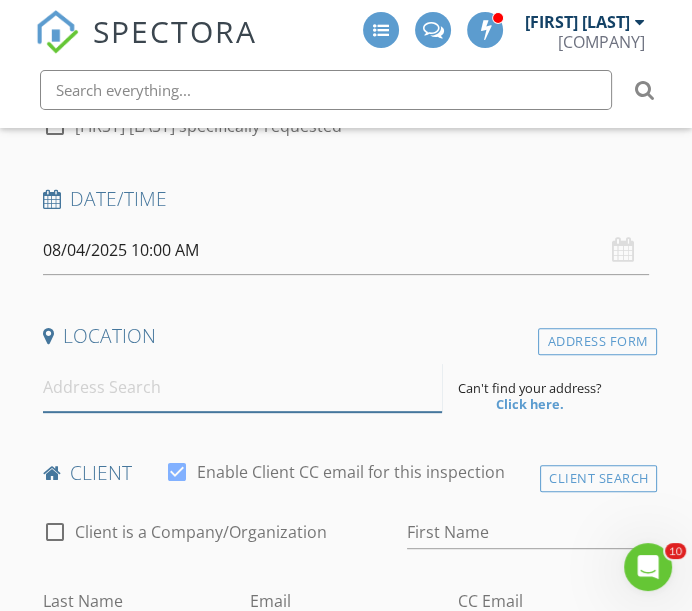 click at bounding box center [242, 387] 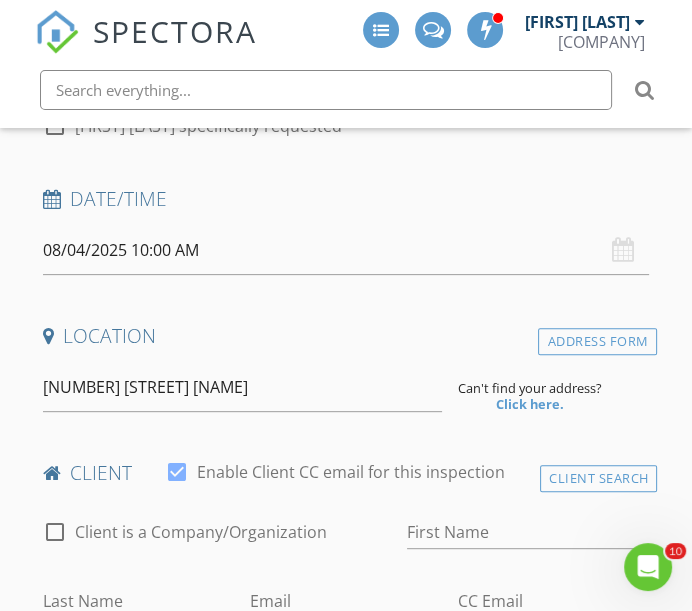 type on "7400 West Grant Ranch Boulevard, Littleton, CO, USA" 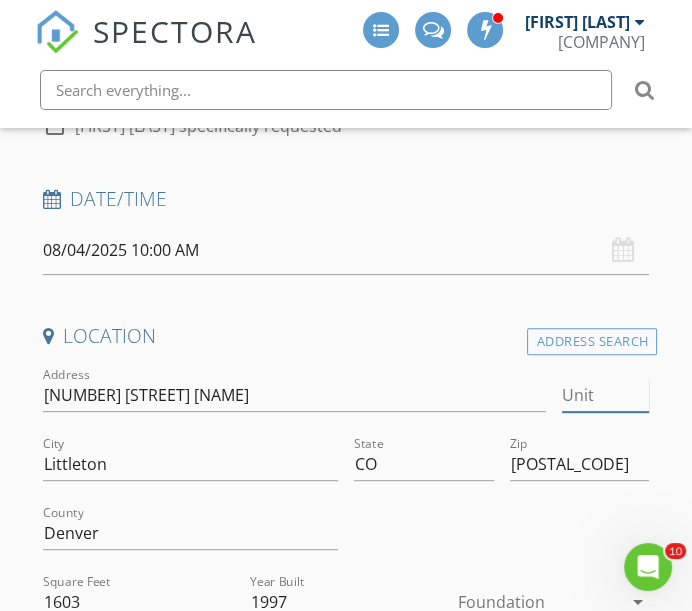 click on "Unit" at bounding box center [606, 395] 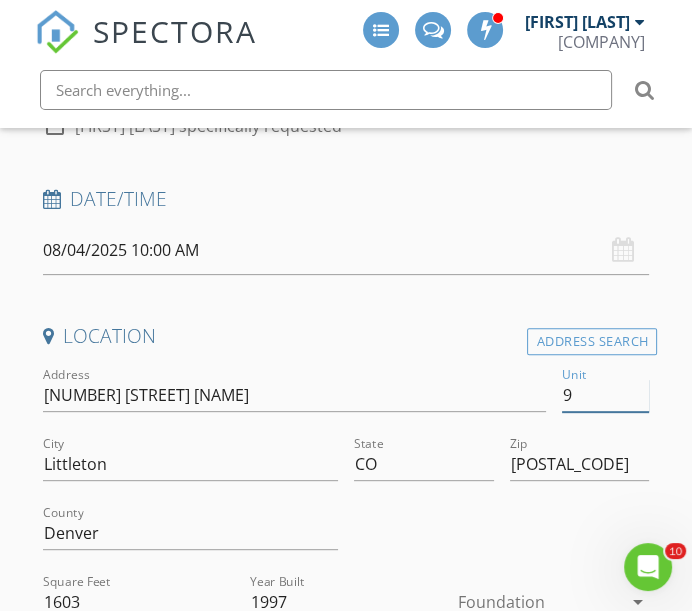 type on "9" 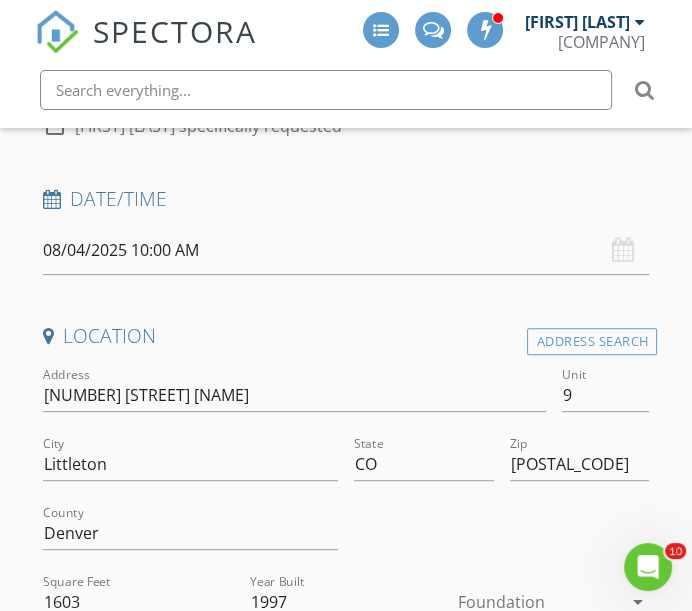 type 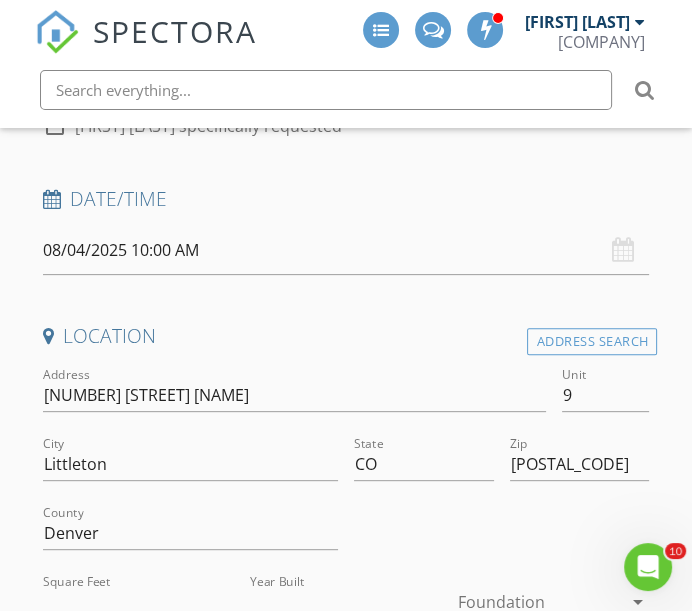 click on "Location" at bounding box center (346, 343) 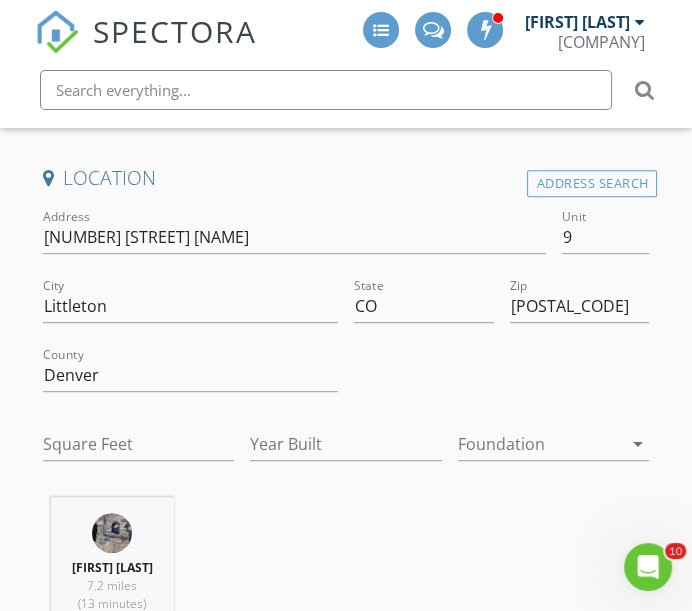 scroll, scrollTop: 511, scrollLeft: 0, axis: vertical 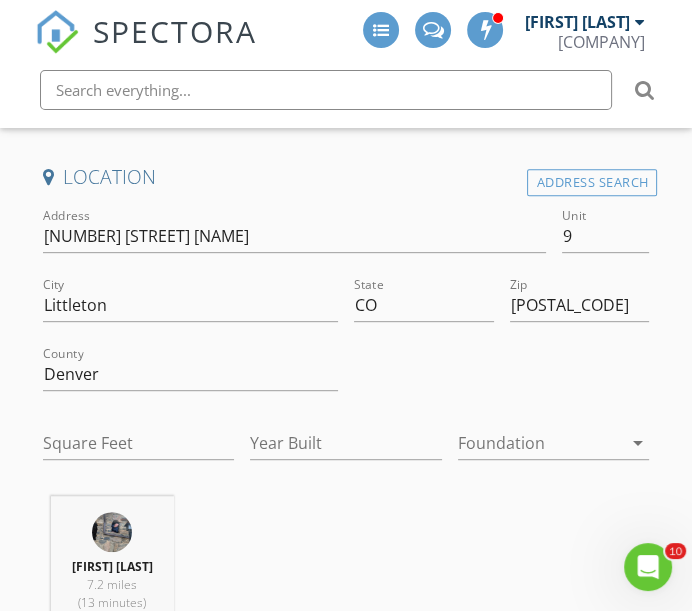 type on "1603" 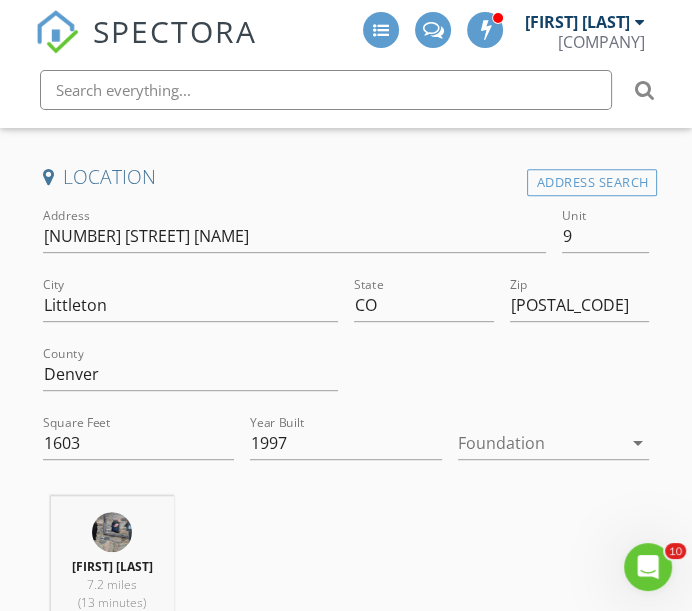 scroll, scrollTop: 586, scrollLeft: 0, axis: vertical 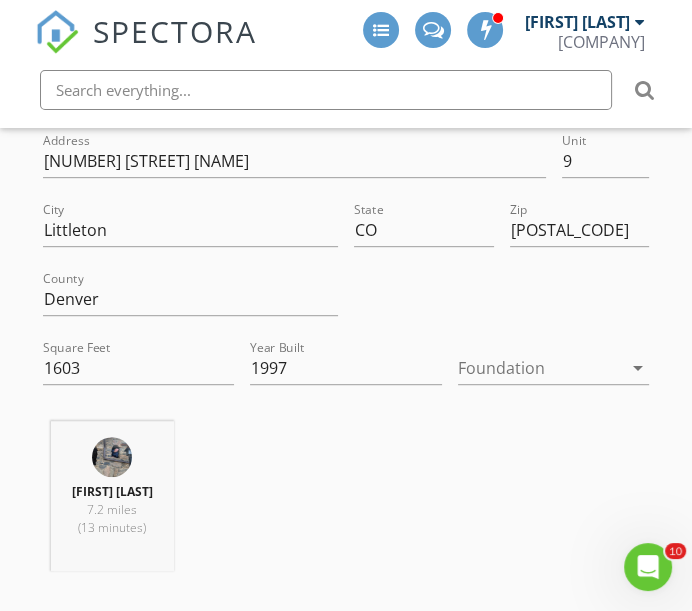 click at bounding box center [540, 368] 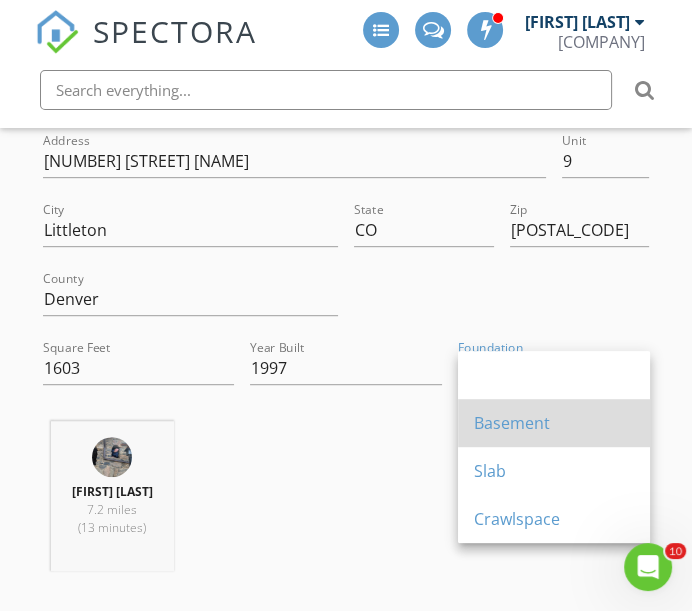 click on "Basement" at bounding box center [554, 423] 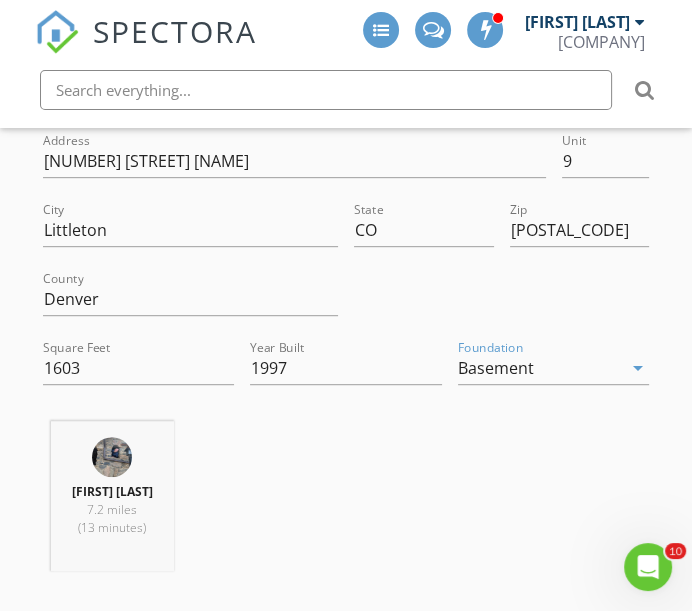 click on "Dan Sweet     7.2 miles     (13 minutes)" at bounding box center (346, 504) 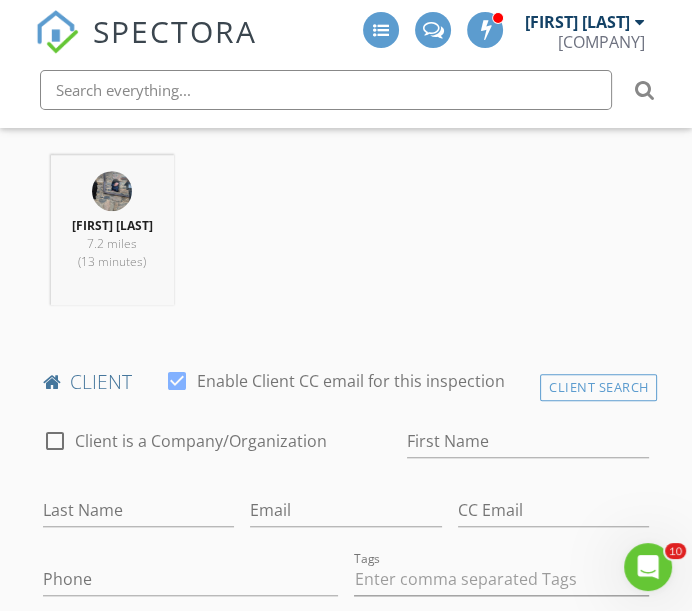 scroll, scrollTop: 853, scrollLeft: 0, axis: vertical 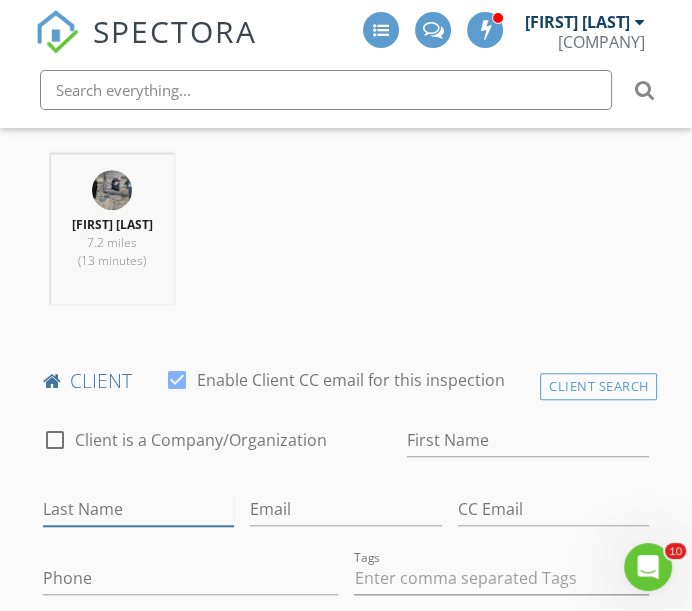click on "Last Name" at bounding box center [139, 509] 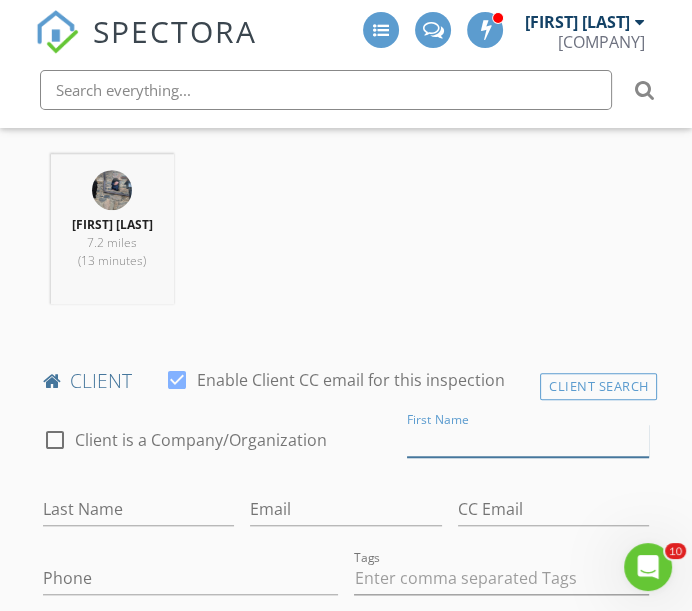 click on "First Name" at bounding box center [528, 440] 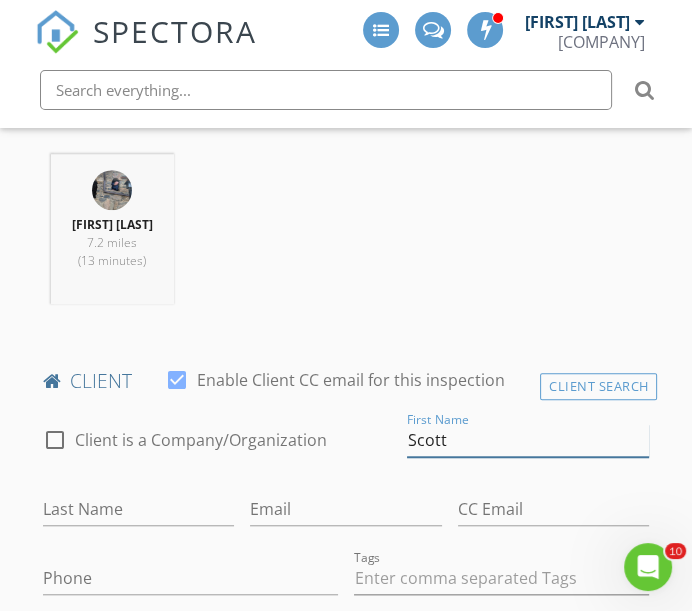type on "Scott" 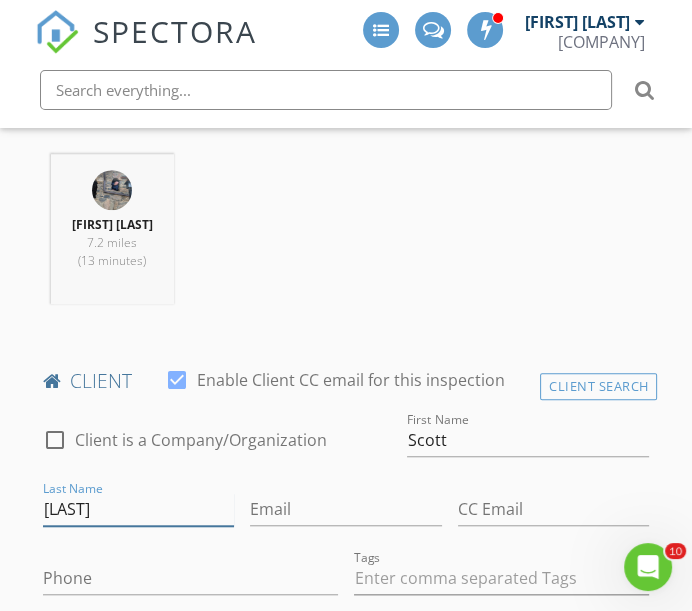 type on "Benson" 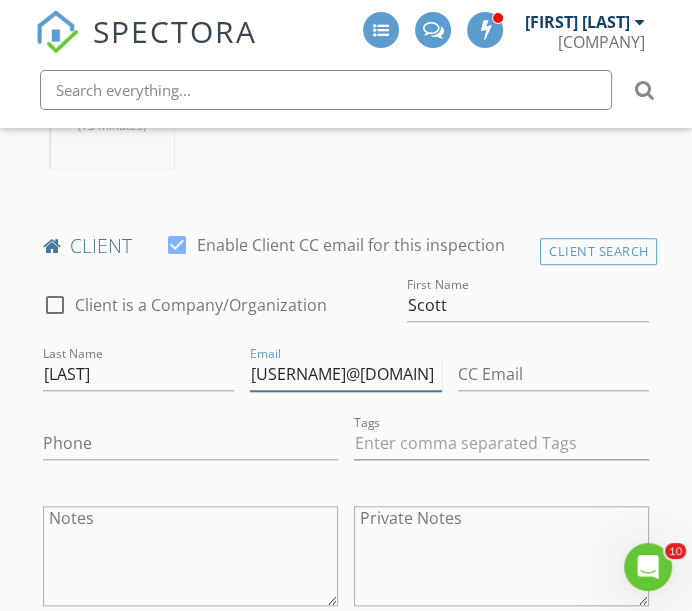 scroll, scrollTop: 993, scrollLeft: 0, axis: vertical 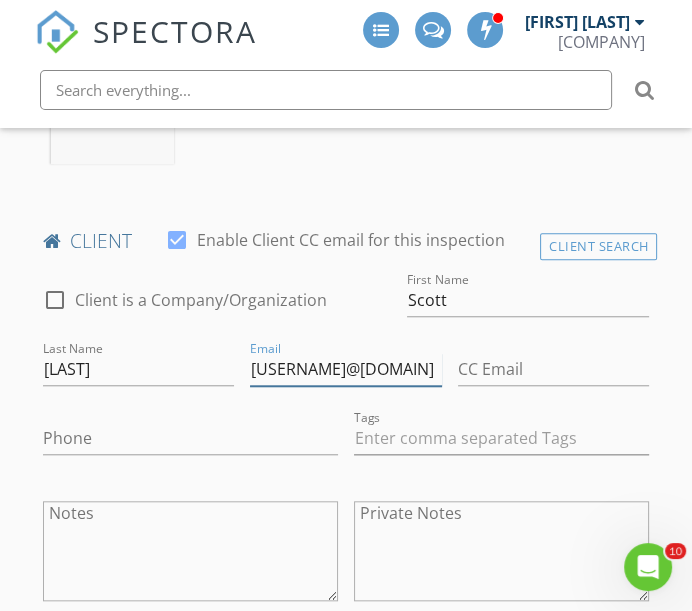 type on "scottbpci@hotmail.com" 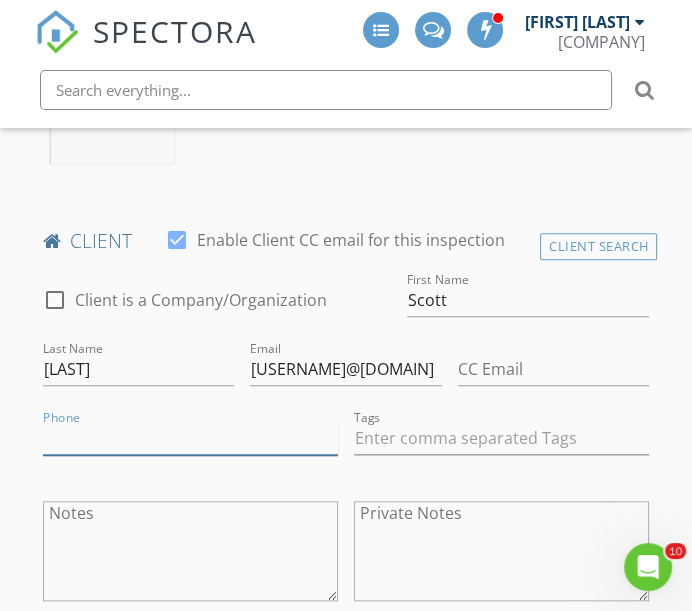 click on "Phone" at bounding box center [190, 438] 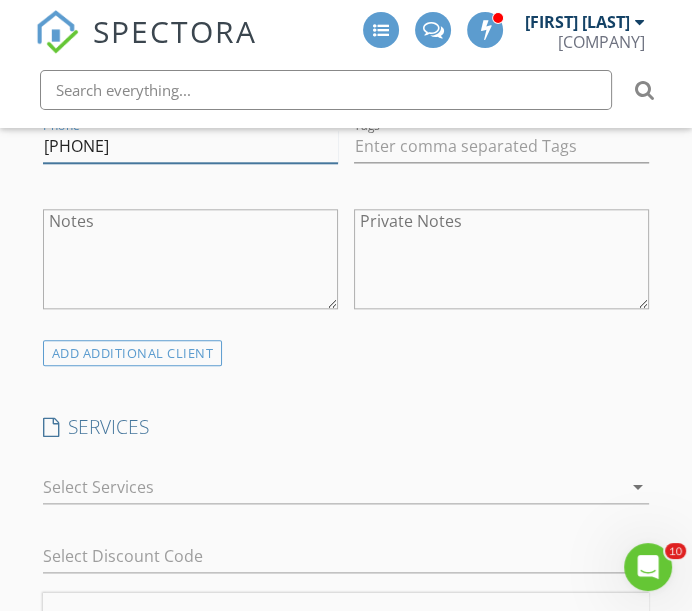 scroll, scrollTop: 1286, scrollLeft: 0, axis: vertical 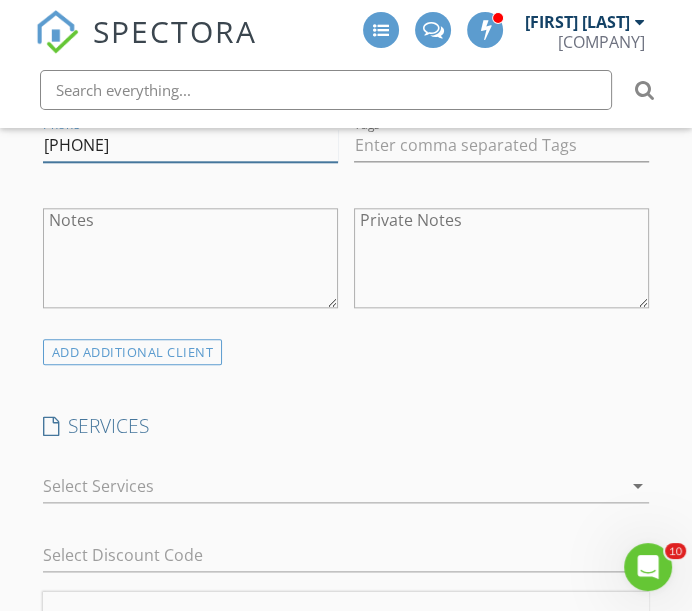 type on "719-338-7984" 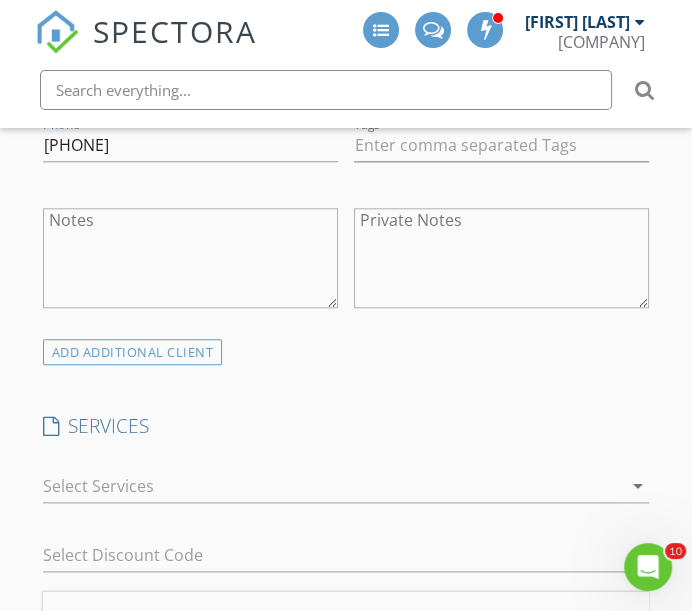 click at bounding box center [332, 486] 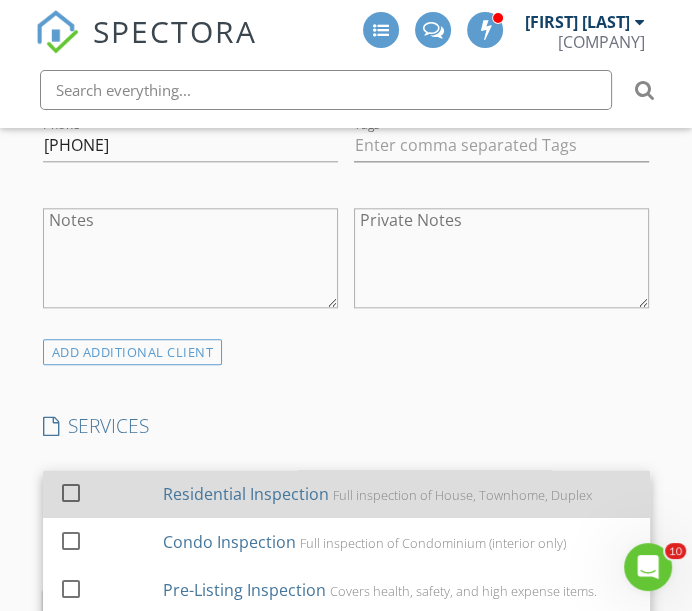 click on "Residential Inspection" at bounding box center [245, 494] 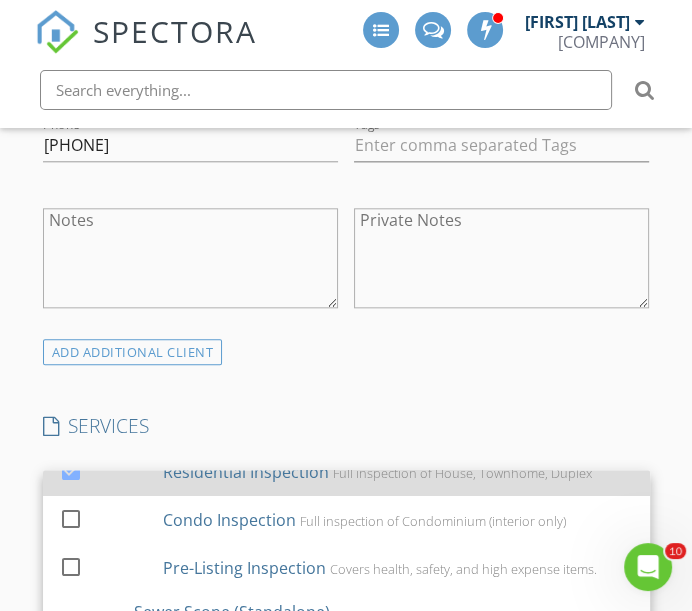 scroll, scrollTop: 0, scrollLeft: 0, axis: both 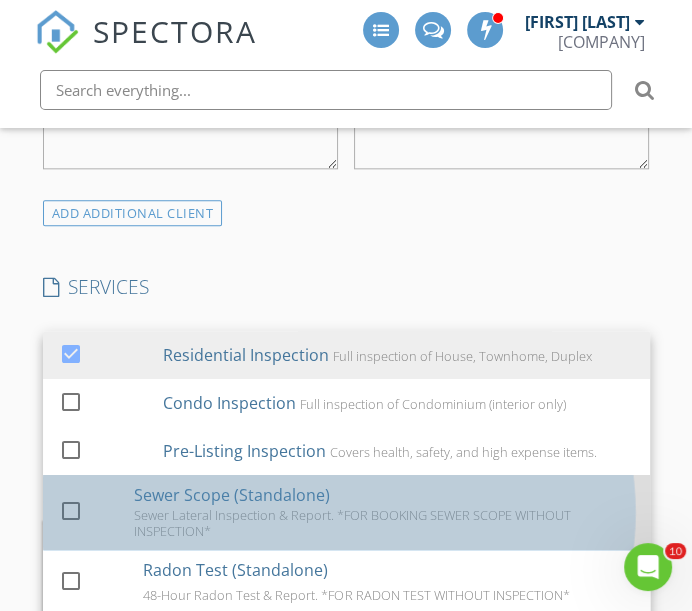 click on "Sewer Scope (Standalone)" at bounding box center (231, 495) 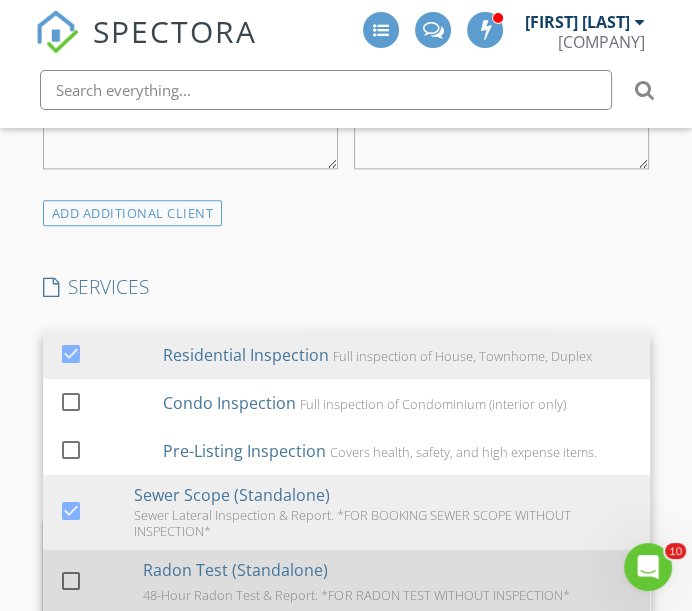 click on "Radon Test (Standalone)" at bounding box center [235, 570] 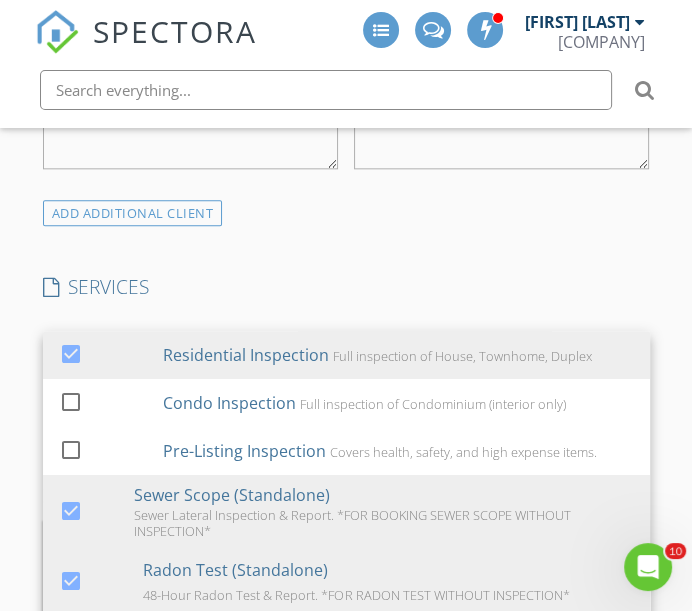click on "SERVICES
check_box   Residential Inspection   Full inspection of House, Townhome, Duplex check_box_outline_blank   Condo Inspection   Full inspection of Condominium (interior only) check_box_outline_blank   Pre-Listing Inspection   Covers health, safety, and high expense items.  check_box   Sewer Scope (Standalone)   Sewer Lateral Inspection & Report. *FOR BOOKING SEWER SCOPE WITHOUT INSPECTION* check_box   Radon Test (Standalone)   48-Hour Radon Test & Report. *FOR RADON TEST WITHOUT INSPECTION* check_box_outline_blank   Well Flow Test (Standalone)   2 Hour Well Flow Test & Report *FOR WELL FLOW TEST WITHOUT INSPECTION* check_box_outline_blank   Mold Test (Standalone)   Air Mold Test & Report *For booking mold tests without an inspection* check_box_outline_blank   Septic Inspection (Standalone)   Visual inspection of septic system *For booking septic without an inspection* check_box_outline_blank   Lead-Based Paint Test (Standalone)   check_box_outline_blank" at bounding box center (346, 397) 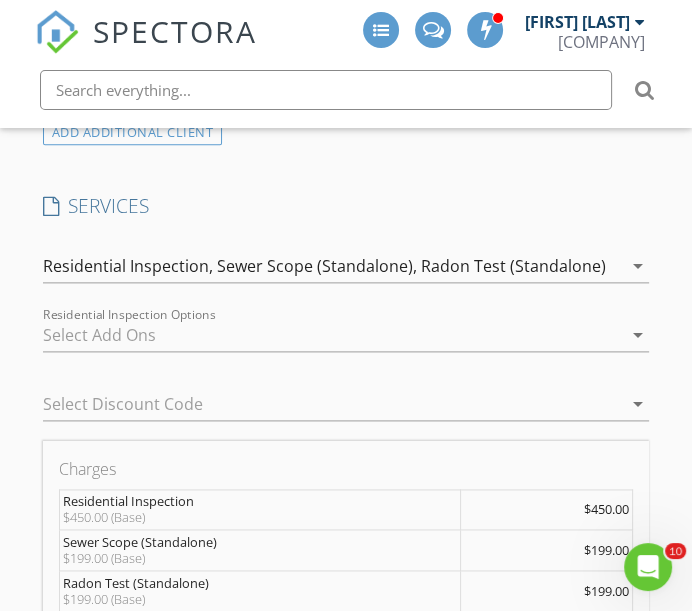 scroll, scrollTop: 1508, scrollLeft: 0, axis: vertical 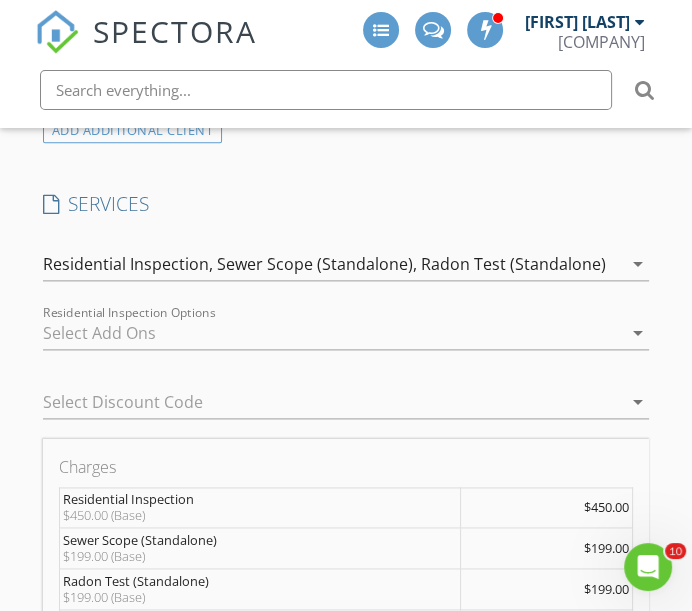 click on "Residential Inspection,  Sewer Scope (Standalone),  Radon Test (Standalone)" at bounding box center [332, 264] 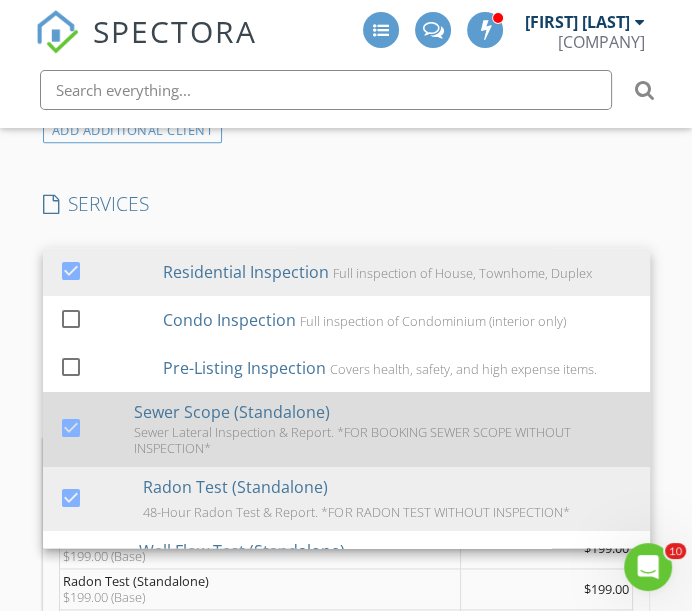 click on "Sewer Scope (Standalone)" at bounding box center [231, 412] 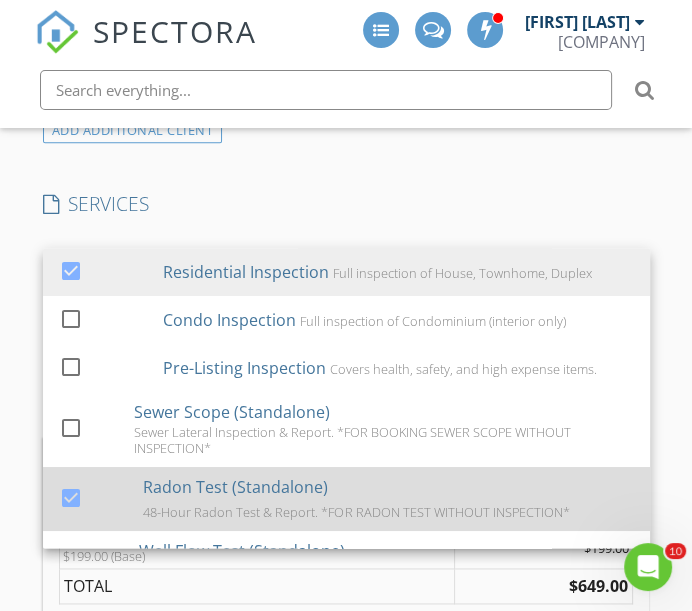 click on "Radon Test (Standalone)" at bounding box center (235, 487) 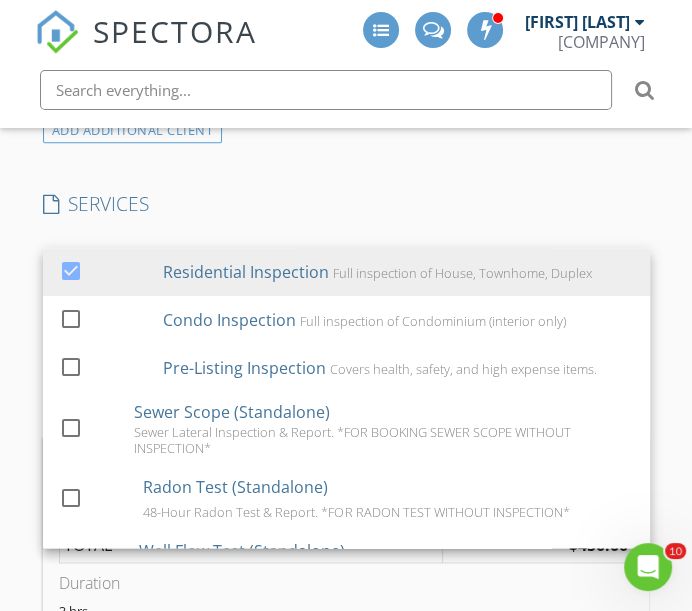 click on "INSPECTOR(S)
check_box   Dan Sweet   PRIMARY   Dan Sweet arrow_drop_down   check_box_outline_blank Dan Sweet specifically requested
Date/Time
08/04/2025 10:00 AM
Location
Address Search       Address 7400 W Grant Ranch Blvd   Unit 9   City Littleton   State CO   Zip 80123   County Denver     Square Feet 1603   Year Built 1997   Foundation Basement arrow_drop_down     Dan Sweet     7.2 miles     (13 minutes)
client
check_box Enable Client CC email for this inspection   Client Search     check_box_outline_blank Client is a Company/Organization     First Name Scott   Last Name Benson   Email scottbpci@hotmail.com   CC Email   Phone 719-338-7984         Tags         Notes   Private Notes
ADD ADDITIONAL client
SERVICES
check_box   Residential Inspection   check_box_outline_blank" at bounding box center [346, 771] 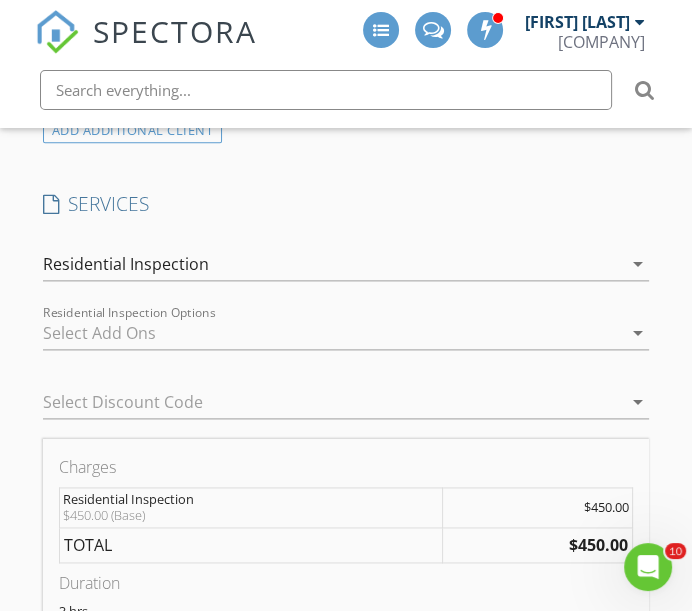 click at bounding box center (332, 333) 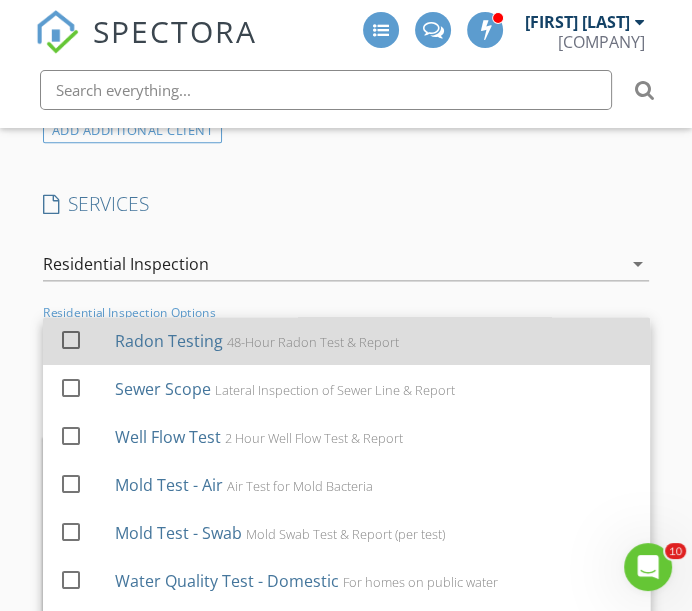 click on "Radon Testing" at bounding box center (169, 341) 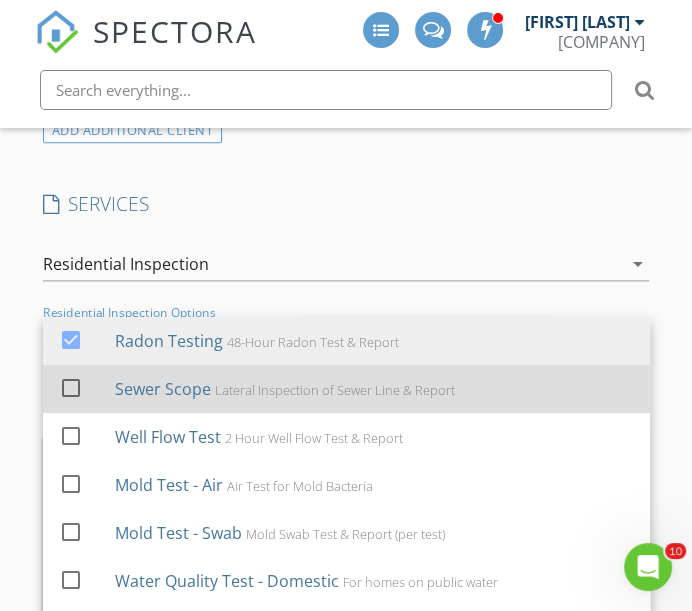 click on "Sewer Scope" at bounding box center [163, 389] 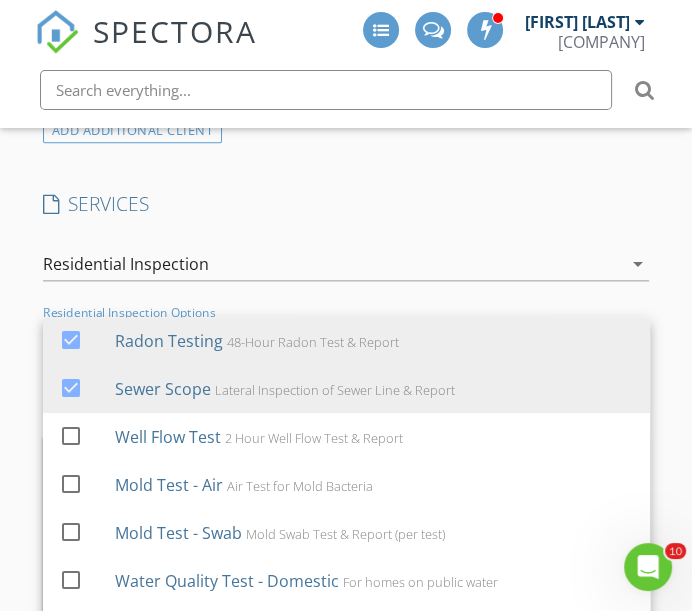 click on "INSPECTOR(S)
check_box   Dan Sweet   PRIMARY   Dan Sweet arrow_drop_down   check_box_outline_blank Dan Sweet specifically requested
Date/Time
08/04/2025 10:00 AM
Location
Address Search       Address 7400 W Grant Ranch Blvd   Unit 9   City Littleton   State CO   Zip 80123   County Denver     Square Feet 1603   Year Built 1997   Foundation Basement arrow_drop_down     Dan Sweet     7.2 miles     (13 minutes)
client
check_box Enable Client CC email for this inspection   Client Search     check_box_outline_blank Client is a Company/Organization     First Name Scott   Last Name Benson   Email scottbpci@hotmail.com   CC Email   Phone 719-338-7984         Tags         Notes   Private Notes
ADD ADDITIONAL client
SERVICES
check_box   Residential Inspection   check_box_outline_blank" at bounding box center [346, 863] 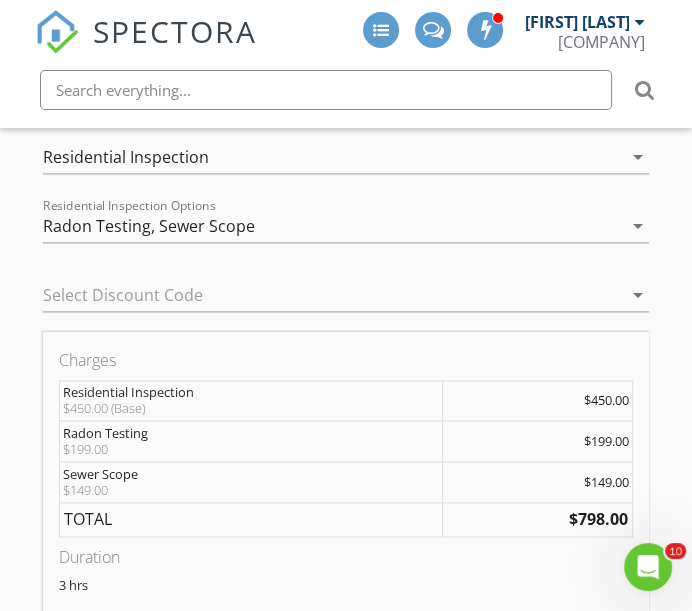 scroll, scrollTop: 1619, scrollLeft: 0, axis: vertical 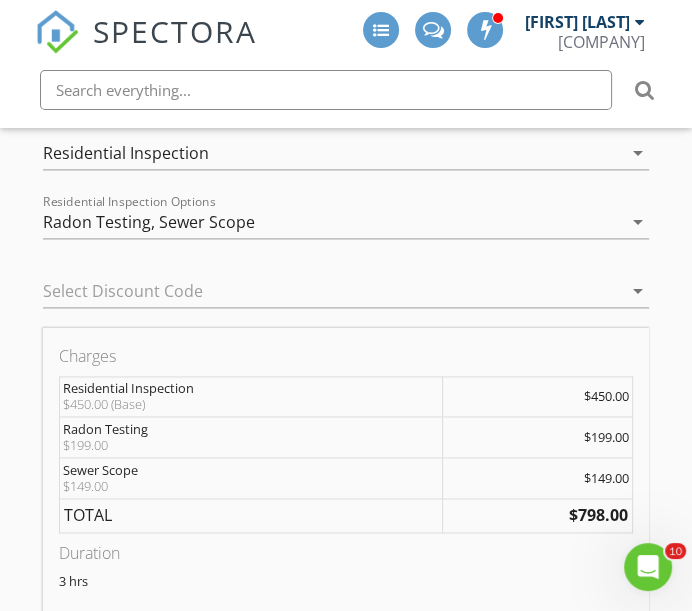 click on "Select Discount Code arrow_drop_down" at bounding box center (346, 295) 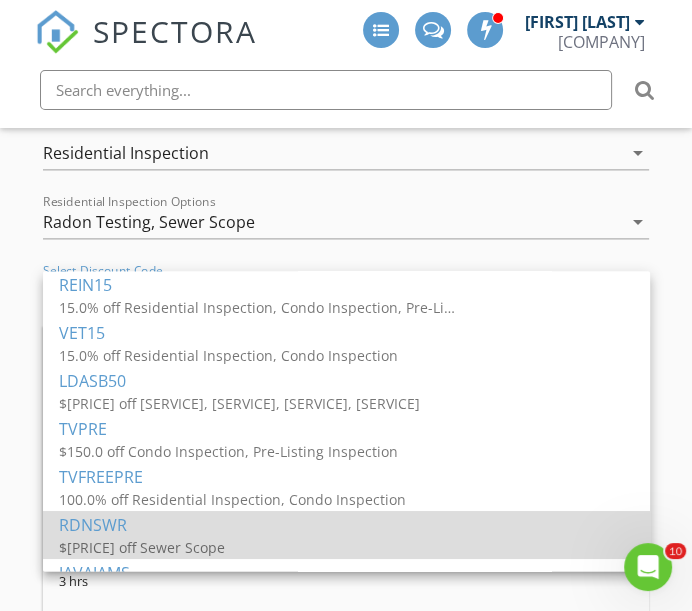 scroll, scrollTop: 83, scrollLeft: 0, axis: vertical 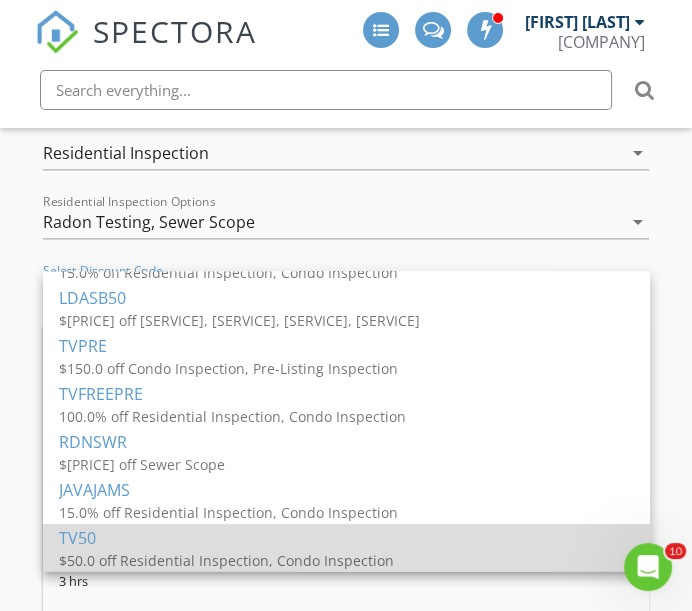 click on "$50.0 off Residential Inspection, Condo Inspection" at bounding box center (259, 560) 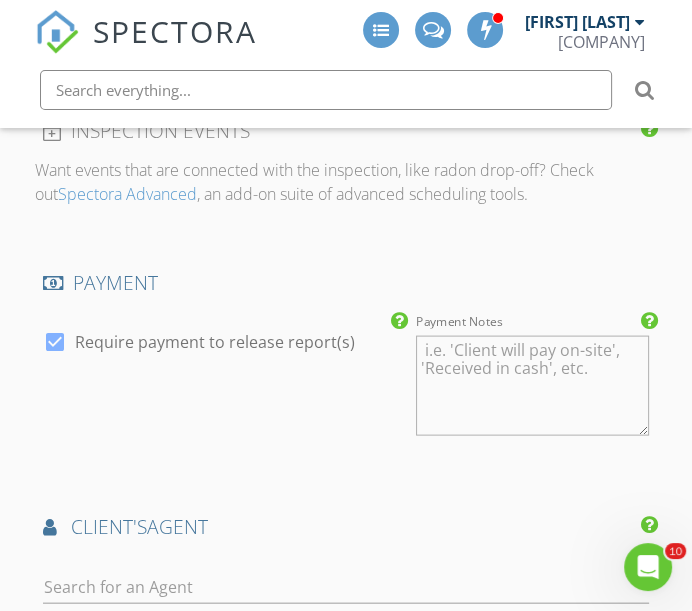 scroll, scrollTop: 2755, scrollLeft: 0, axis: vertical 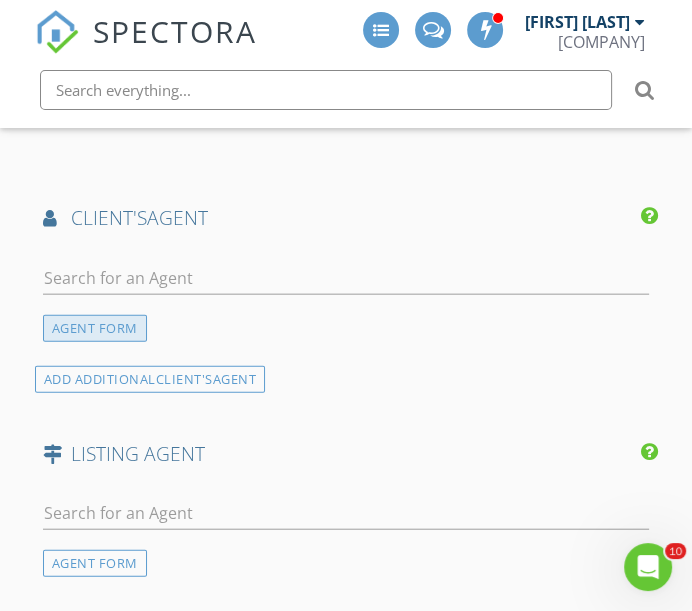click on "AGENT FORM" at bounding box center [95, 328] 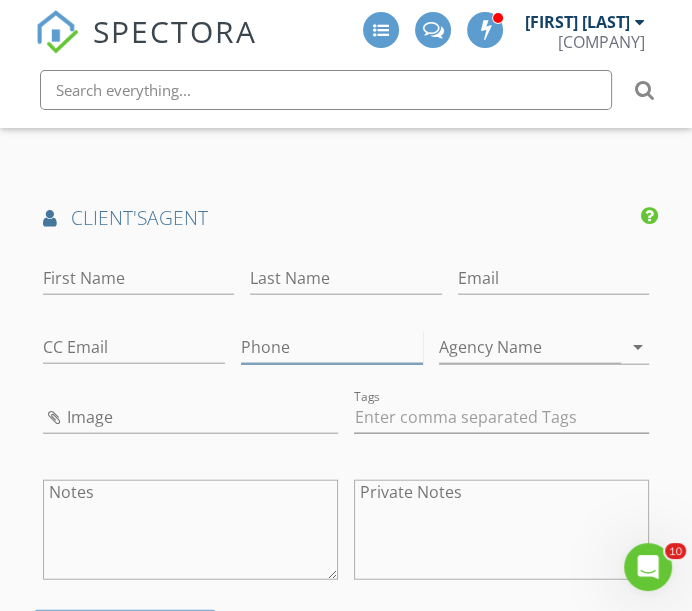 click on "Phone" at bounding box center [332, 347] 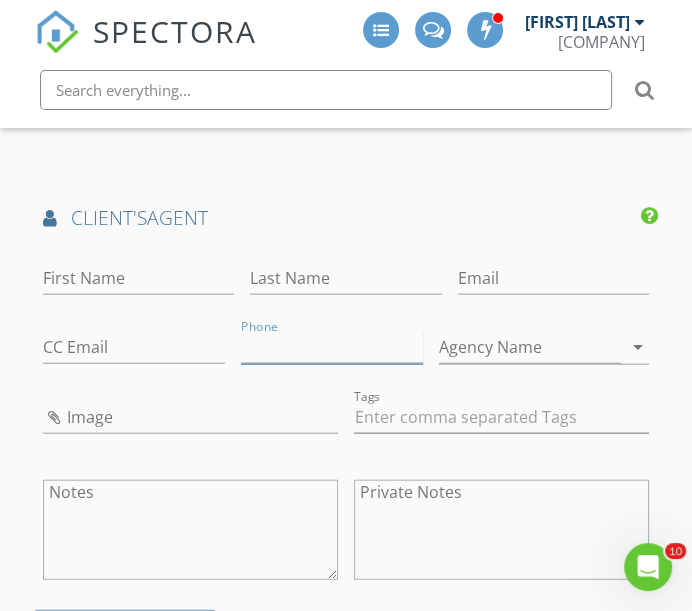 paste 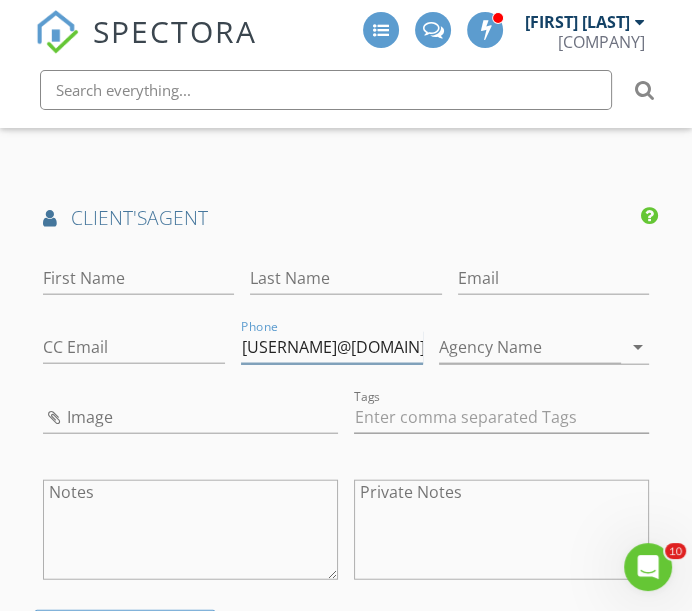 scroll, scrollTop: 0, scrollLeft: 65, axis: horizontal 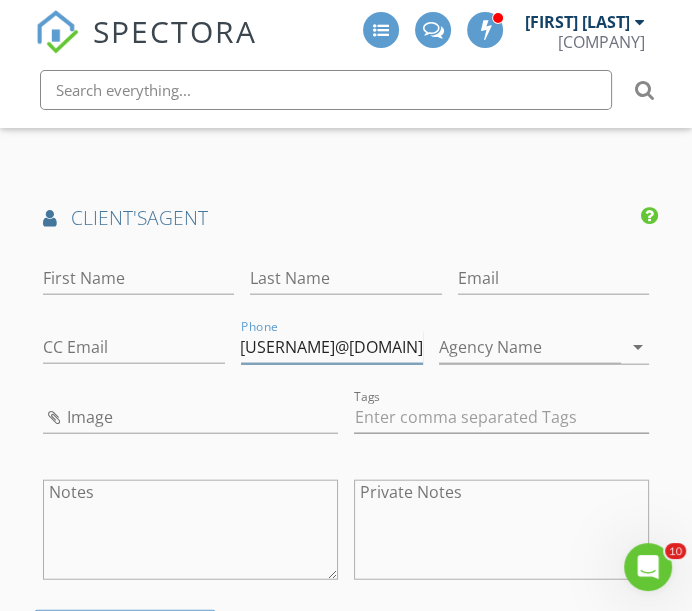 click on "megan@gibsonpropertiesco.com" at bounding box center (332, 347) 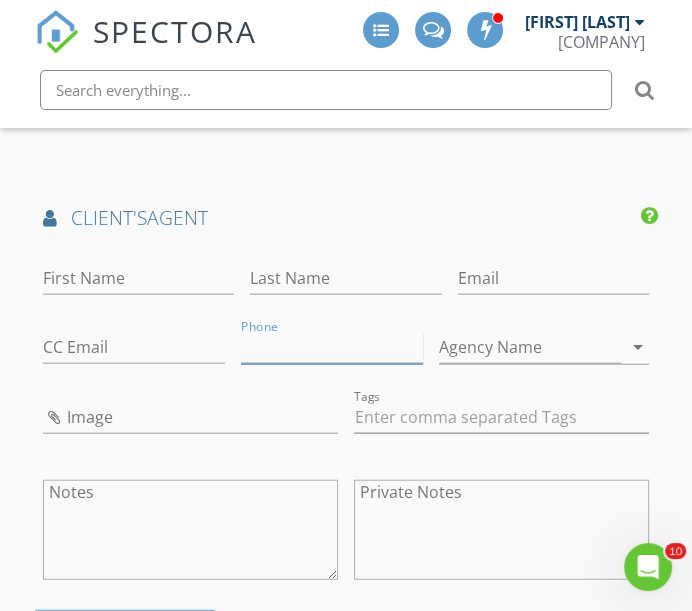 scroll, scrollTop: 0, scrollLeft: 0, axis: both 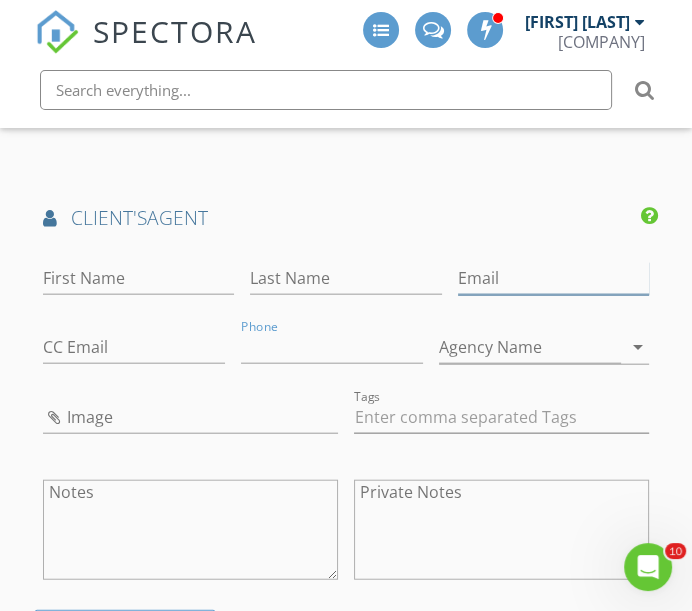 click on "Email" at bounding box center (554, 278) 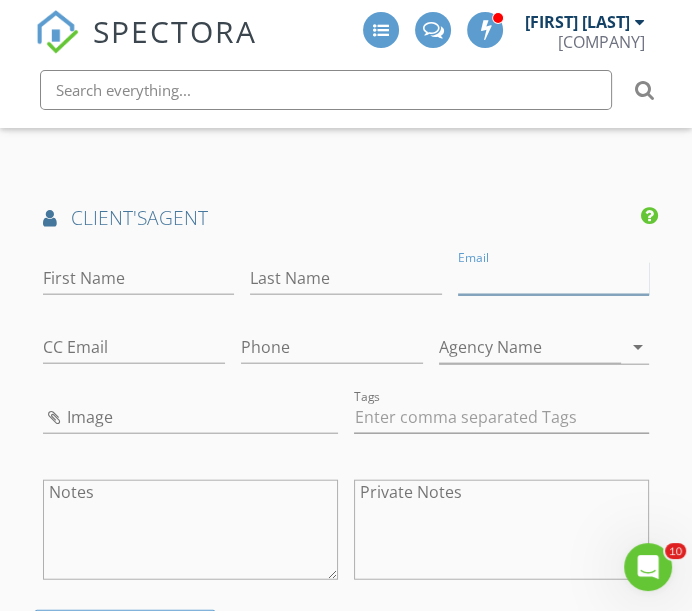 paste on "megan@gibsonpropertiesco.com" 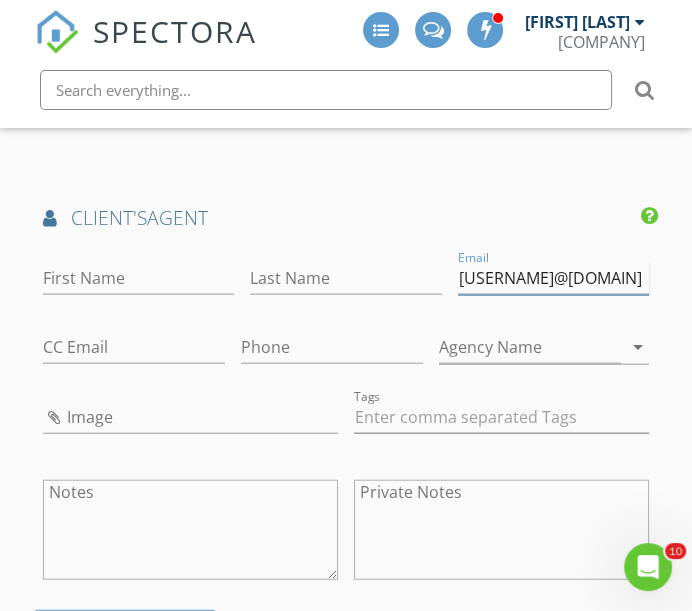 scroll, scrollTop: 0, scrollLeft: 55, axis: horizontal 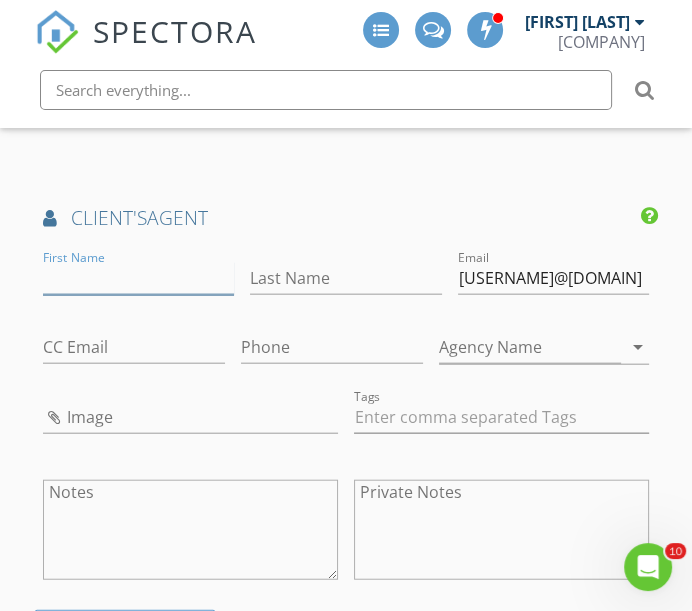 click on "First Name" at bounding box center (139, 278) 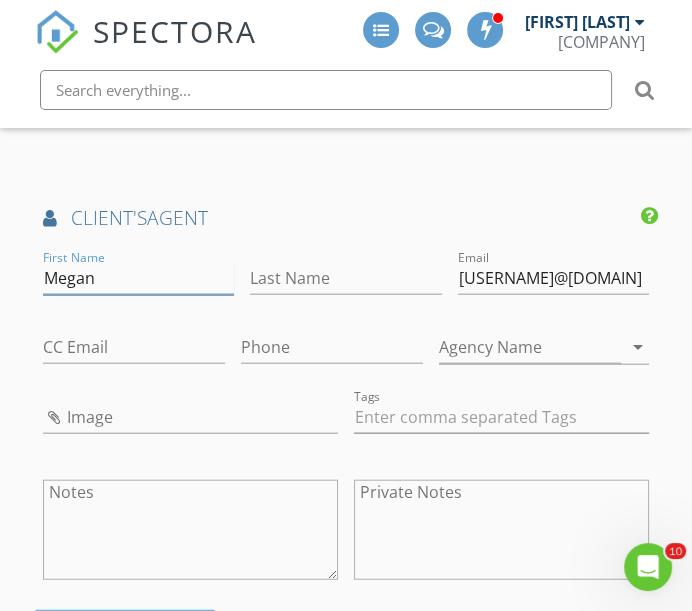type on "Megan" 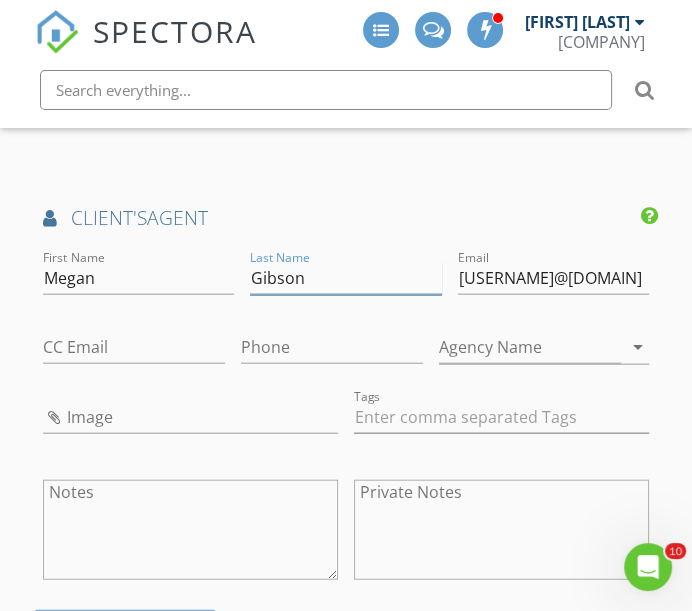 type on "Gibson" 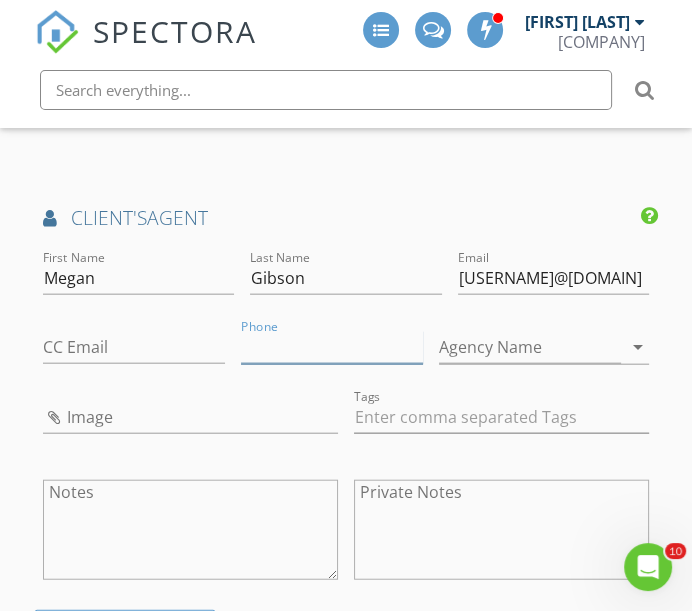 click on "Phone" at bounding box center [332, 347] 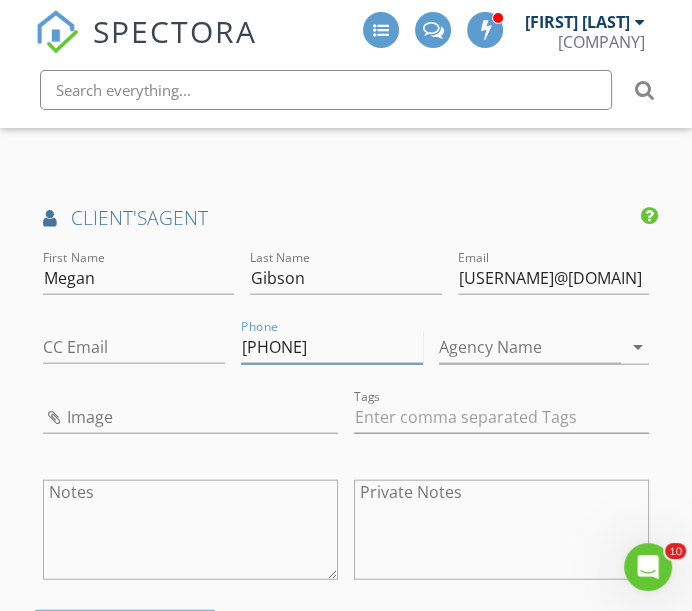 type on "720-366-2435" 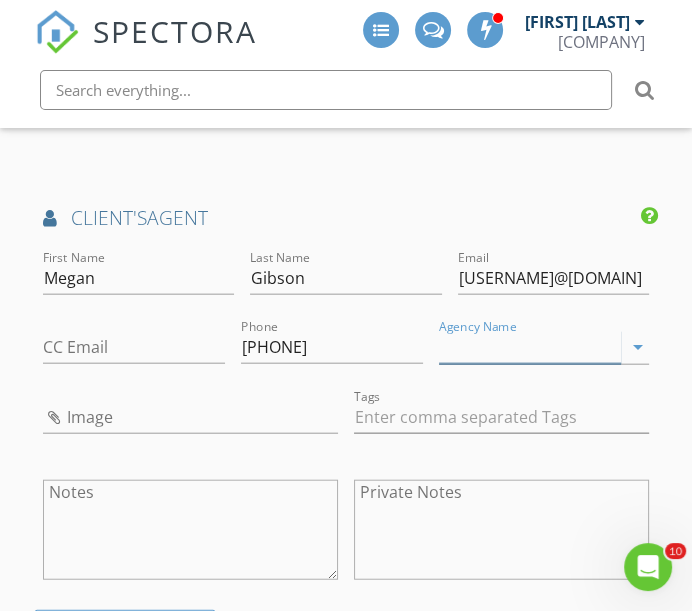 click on "Agency Name" at bounding box center [530, 347] 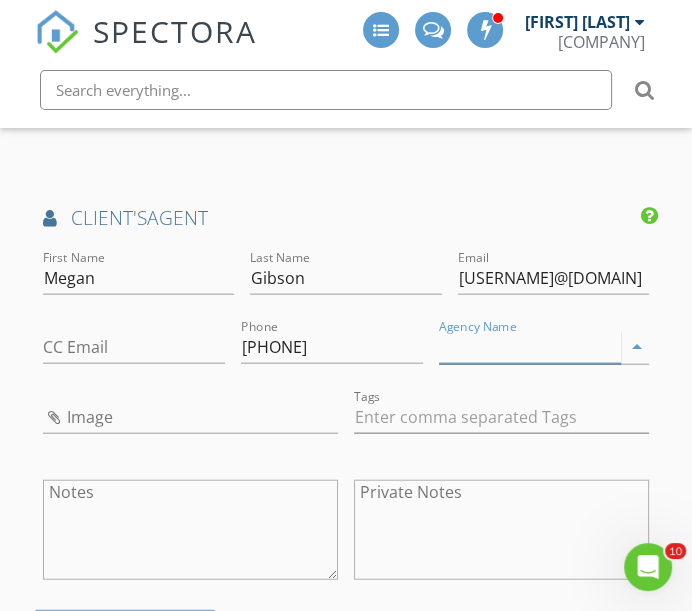 click on "Agency Name" at bounding box center (530, 347) 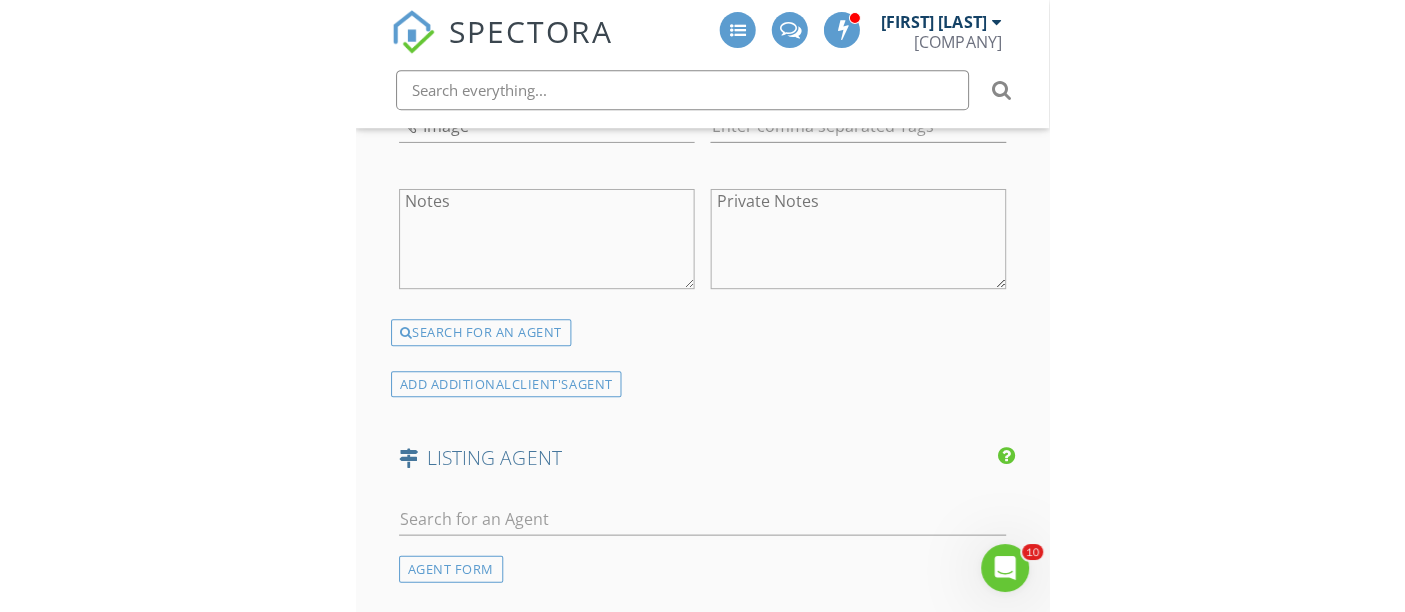 scroll, scrollTop: 3048, scrollLeft: 0, axis: vertical 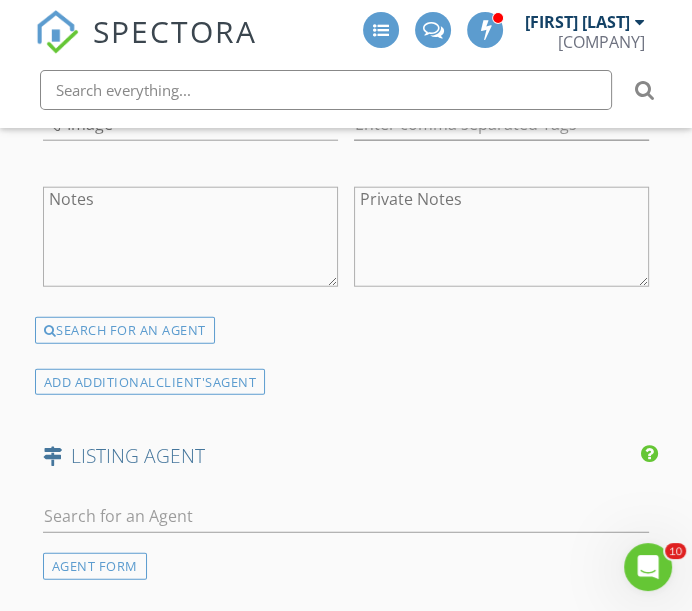 type on "Gibson Properties" 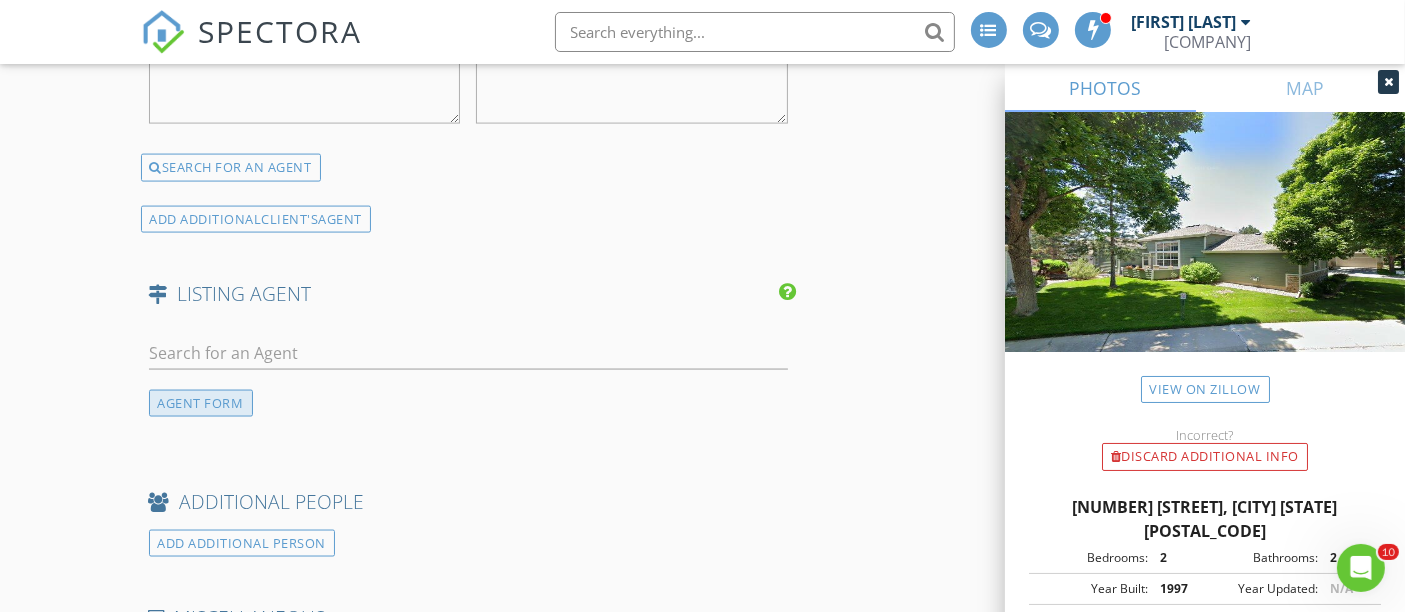 click on "AGENT FORM" at bounding box center (201, 403) 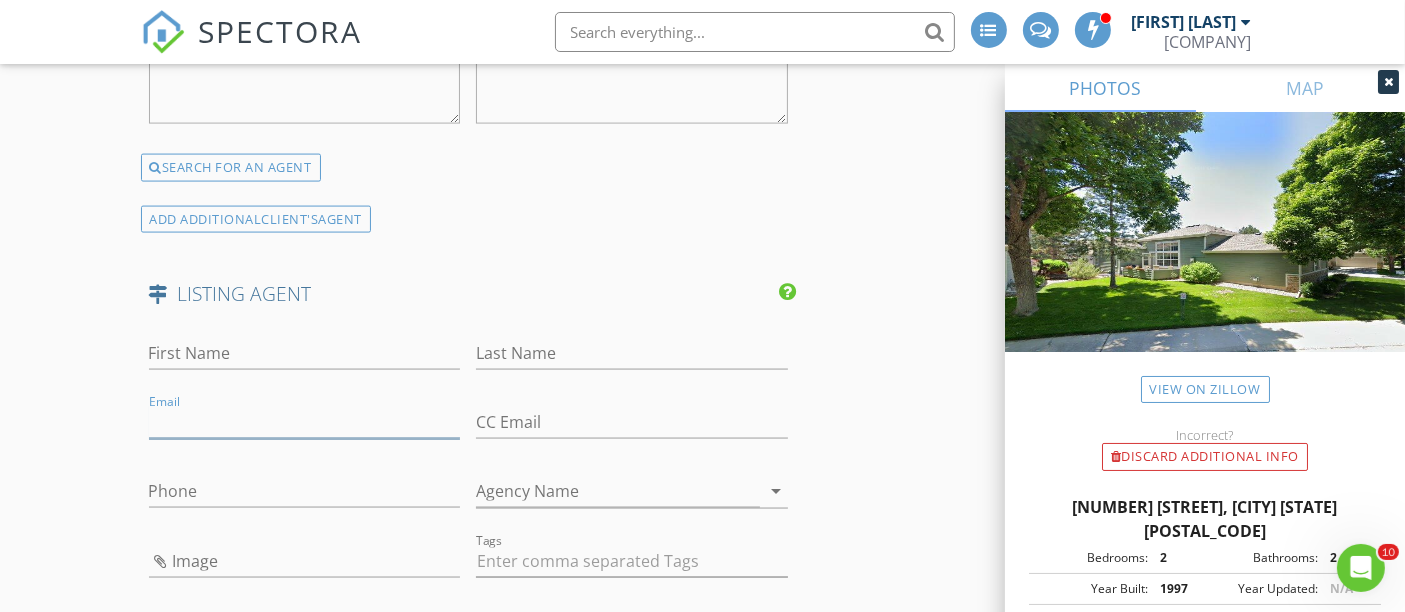 click on "Email" at bounding box center (305, 422) 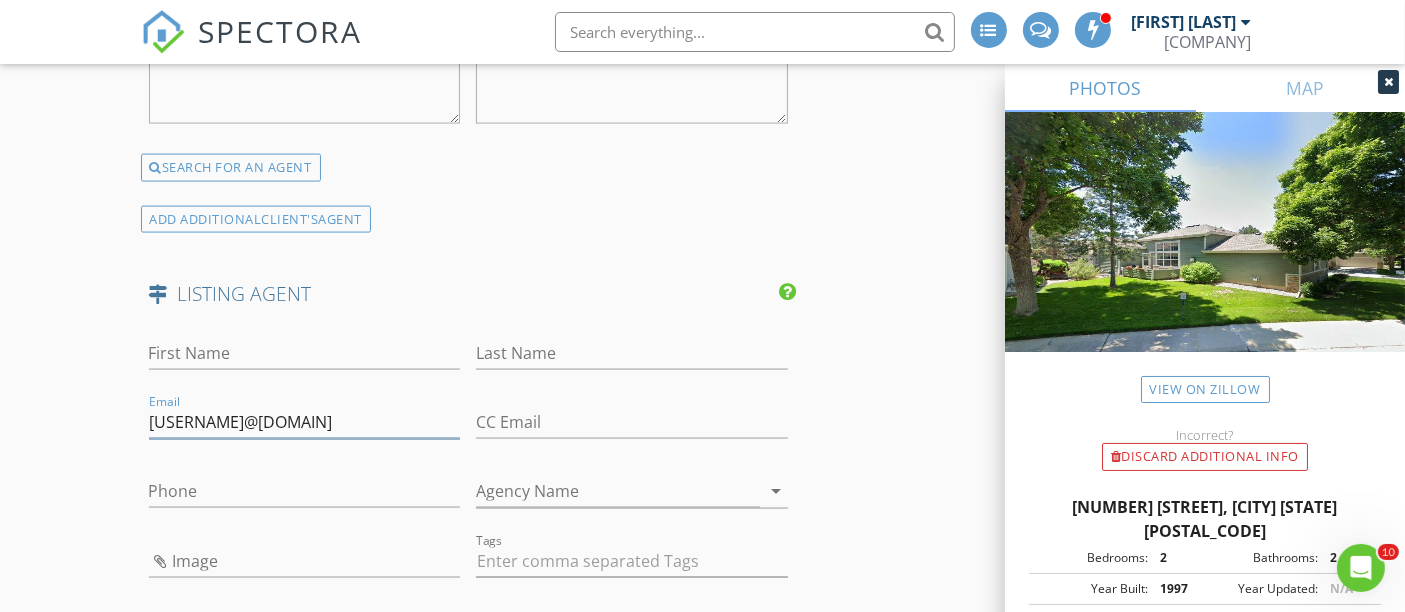 type on "lori.fontyn@cbrealty.com" 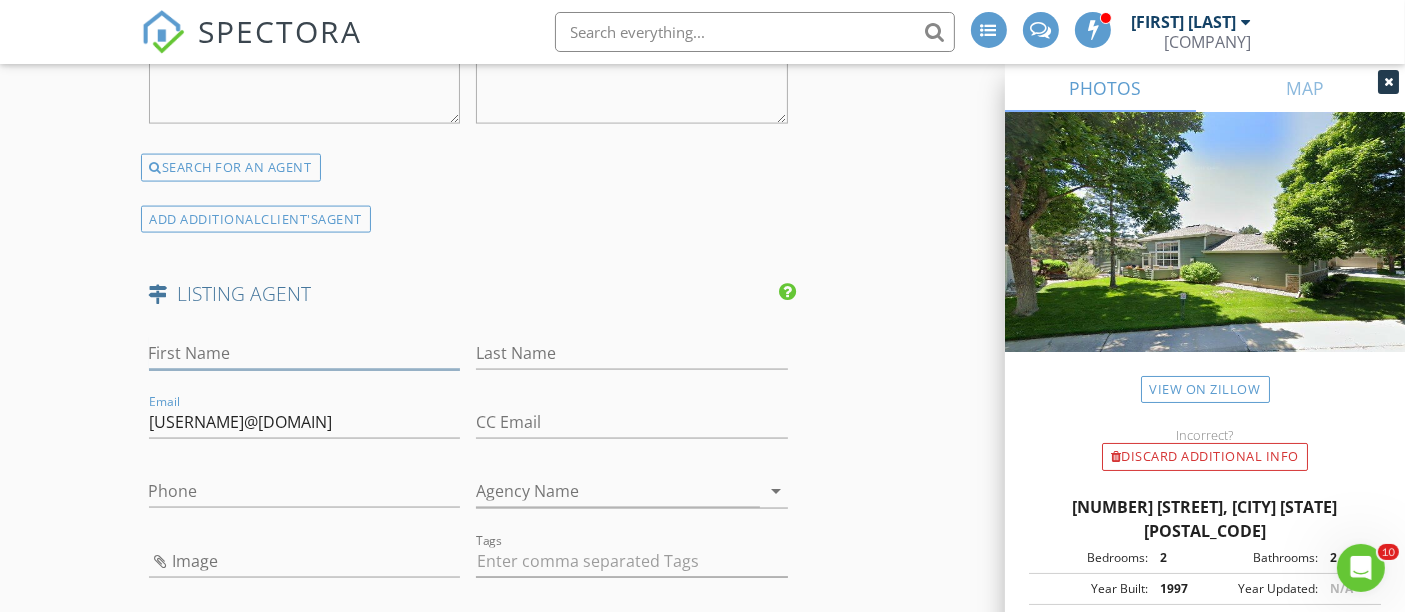 click on "First Name" at bounding box center [305, 353] 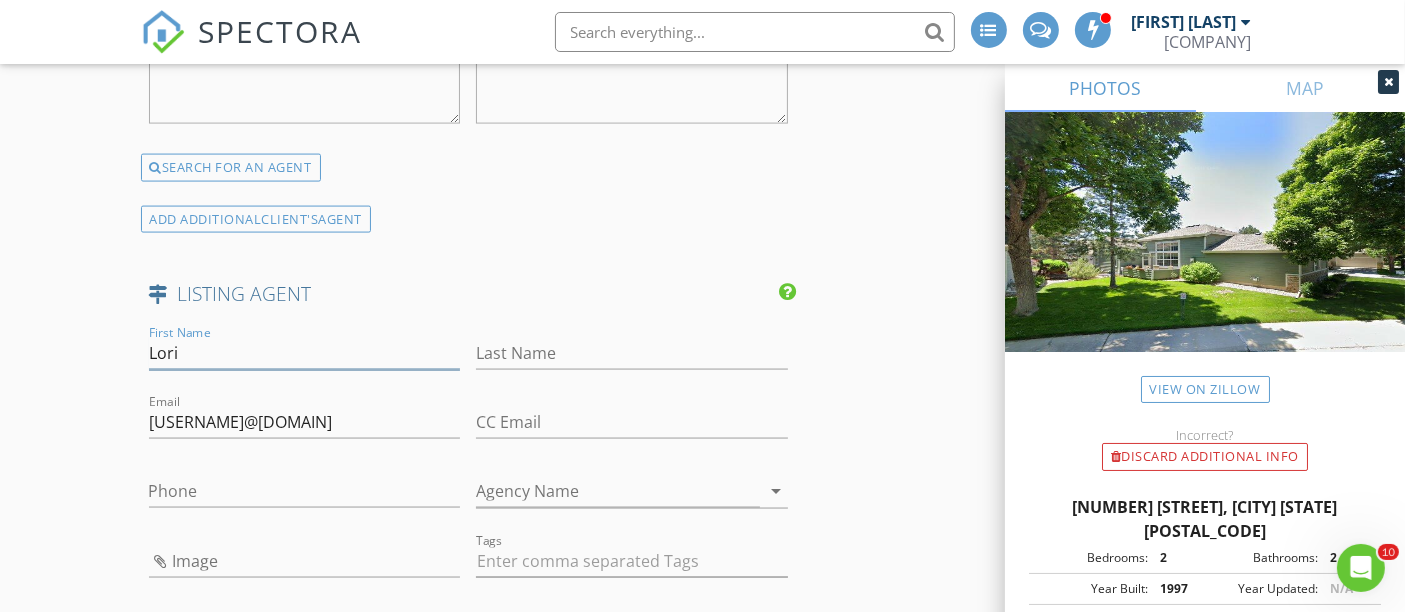 type on "Lori" 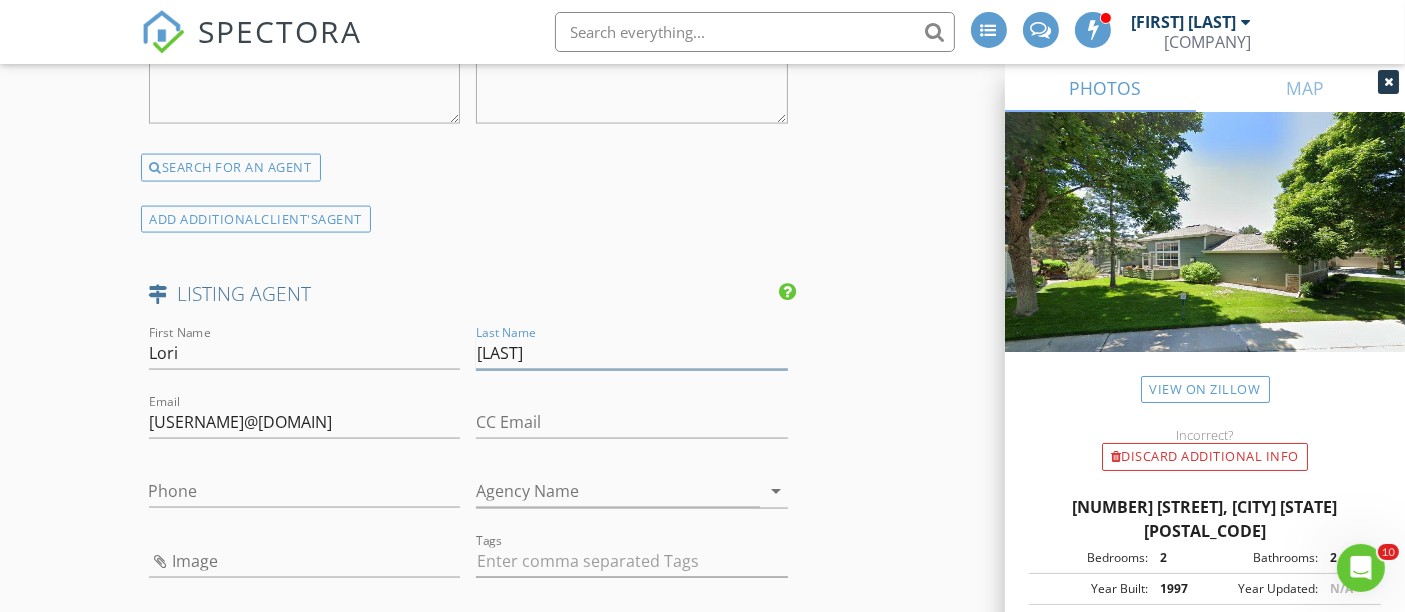 type on "Fontyn" 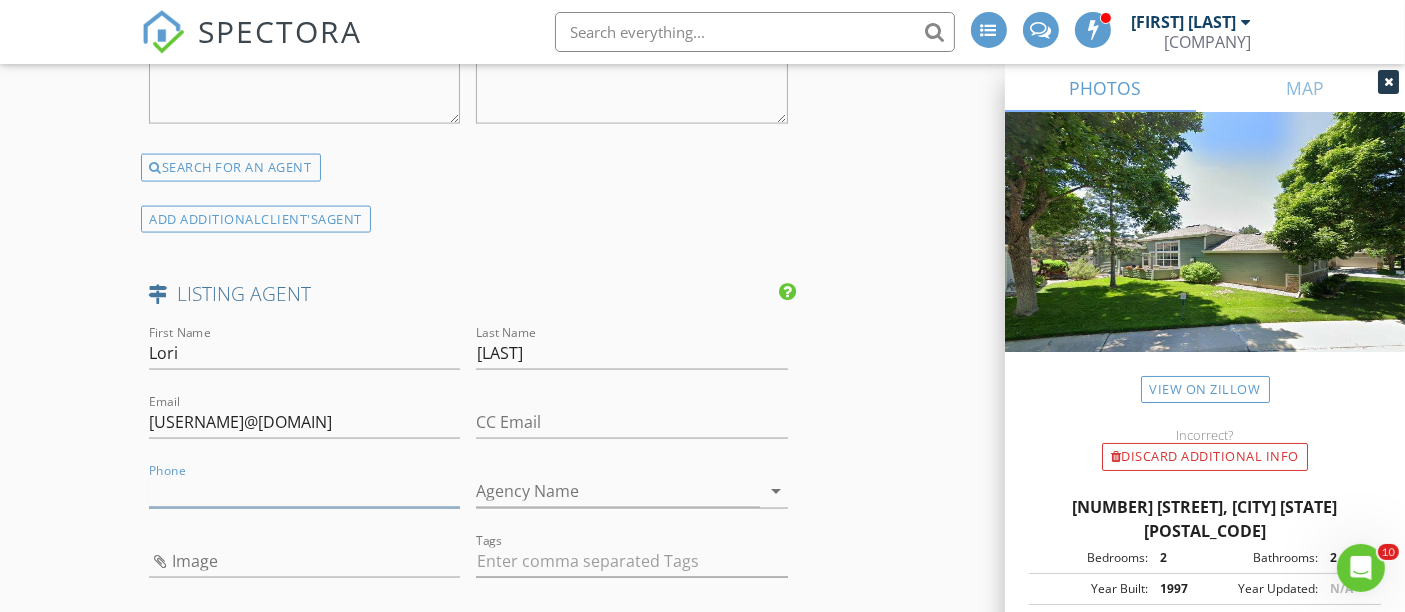 paste on "303-359-9937" 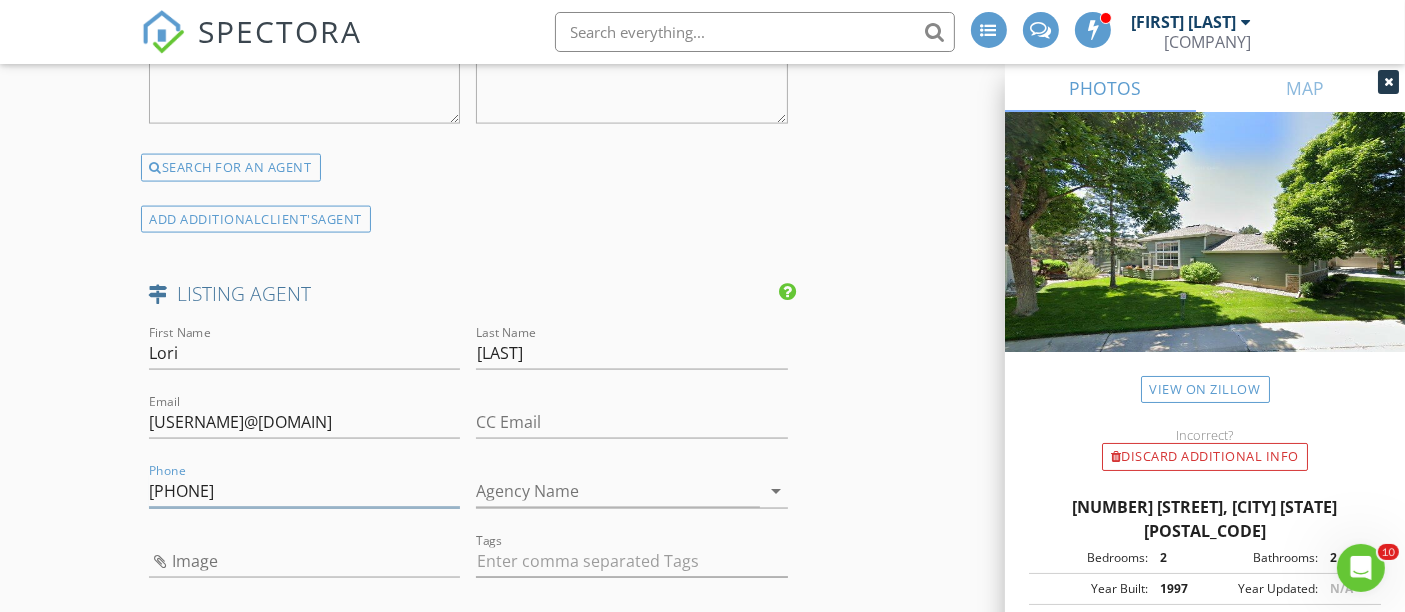 type on "303-359-9937" 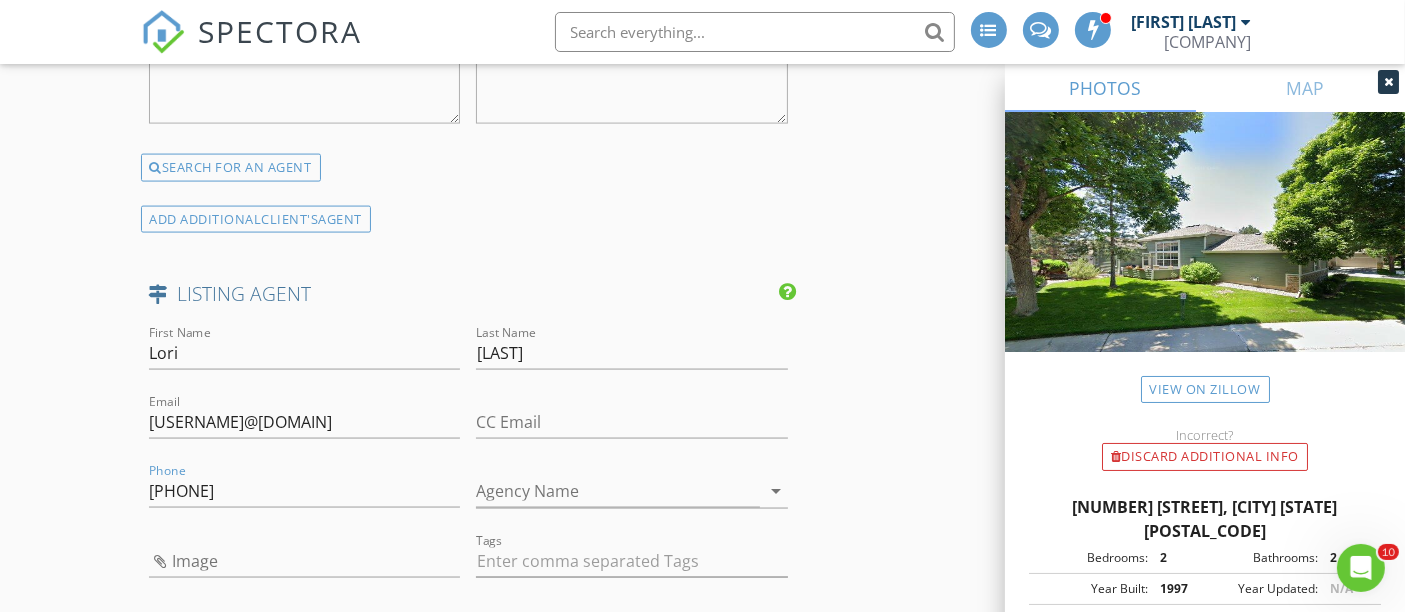 click on "New Inspection
INSPECTOR(S)
check_box   Dan Sweet   PRIMARY   Dan Sweet arrow_drop_down   check_box_outline_blank Dan Sweet specifically requested
Date/Time
08/04/2025 10:00 AM
Location
Address Search       Address 7400 W Grant Ranch Blvd   Unit 9   City Littleton   State CO   Zip 80123   County Denver     Square Feet 1603   Year Built 1997   Foundation Basement arrow_drop_down     Dan Sweet     7.2 miles     (13 minutes)
client
check_box Enable Client CC email for this inspection   Client Search     check_box_outline_blank Client is a Company/Organization     First Name Scott   Last Name Benson   Email scottbpci@hotmail.com   CC Email   Phone 719-338-7984         Tags         Notes   Private Notes
ADD ADDITIONAL client
SERVICES
check_box   Residential Inspection" at bounding box center (702, -442) 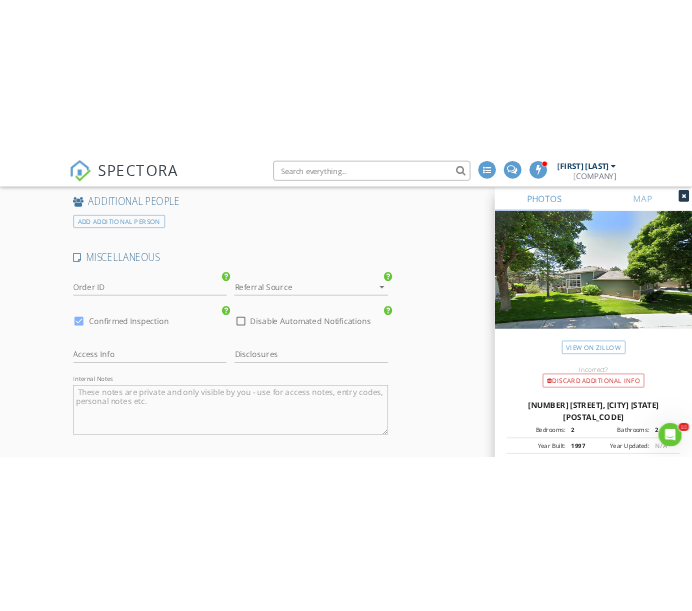 scroll, scrollTop: 3854, scrollLeft: 0, axis: vertical 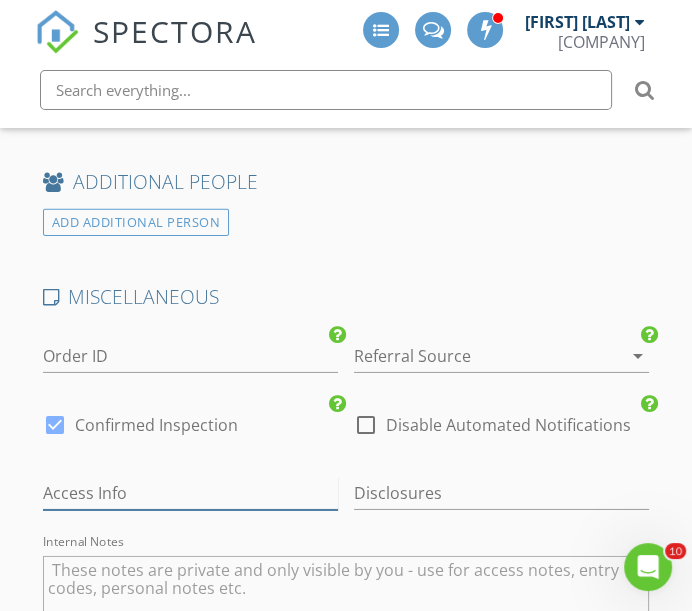click at bounding box center [190, 493] 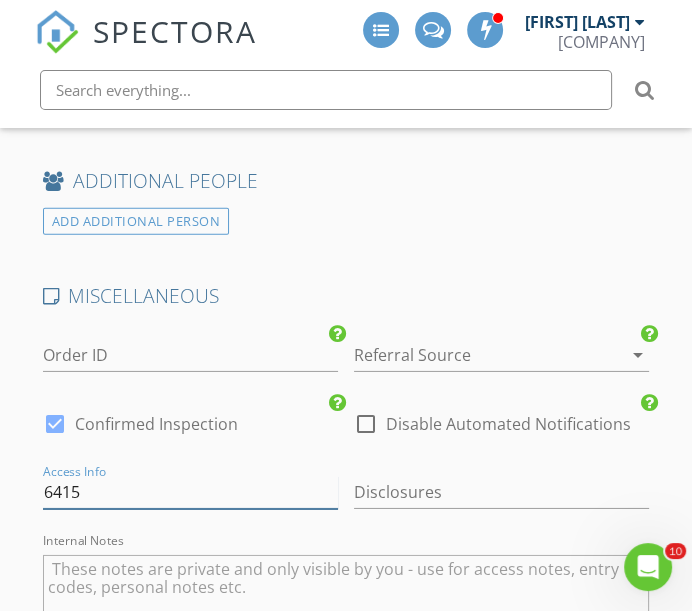 scroll, scrollTop: 3854, scrollLeft: 0, axis: vertical 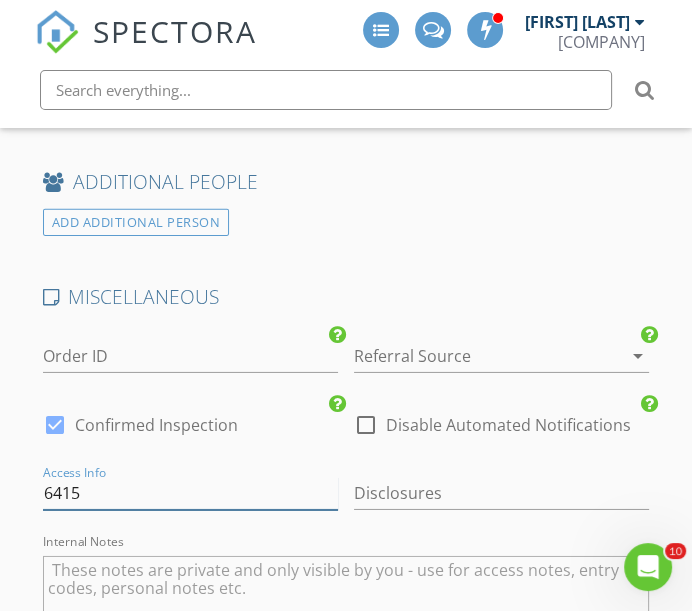 type on "6415" 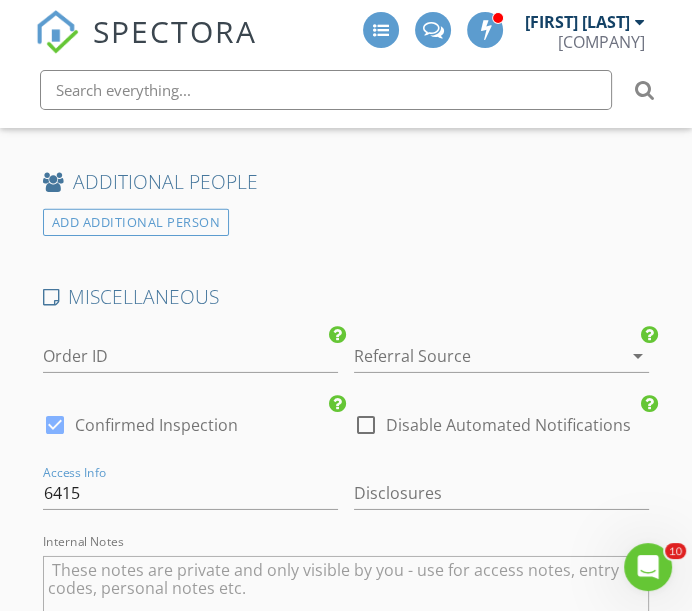 click at bounding box center [190, 524] 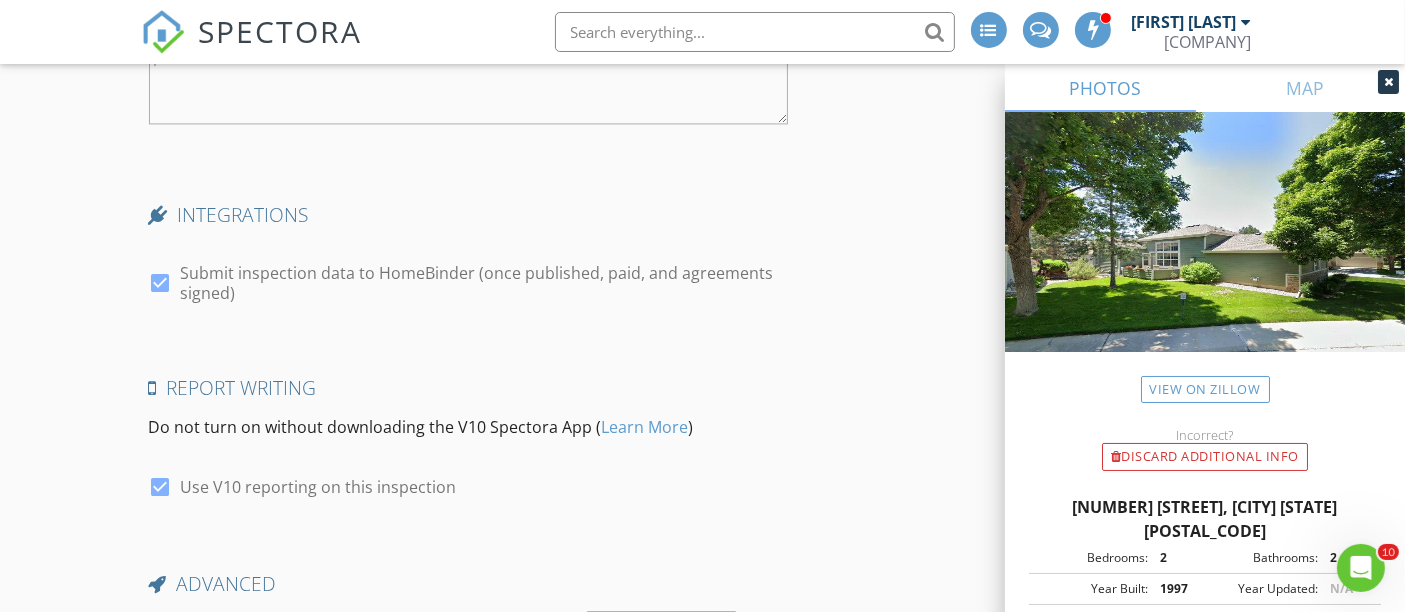 scroll, scrollTop: 4468, scrollLeft: 0, axis: vertical 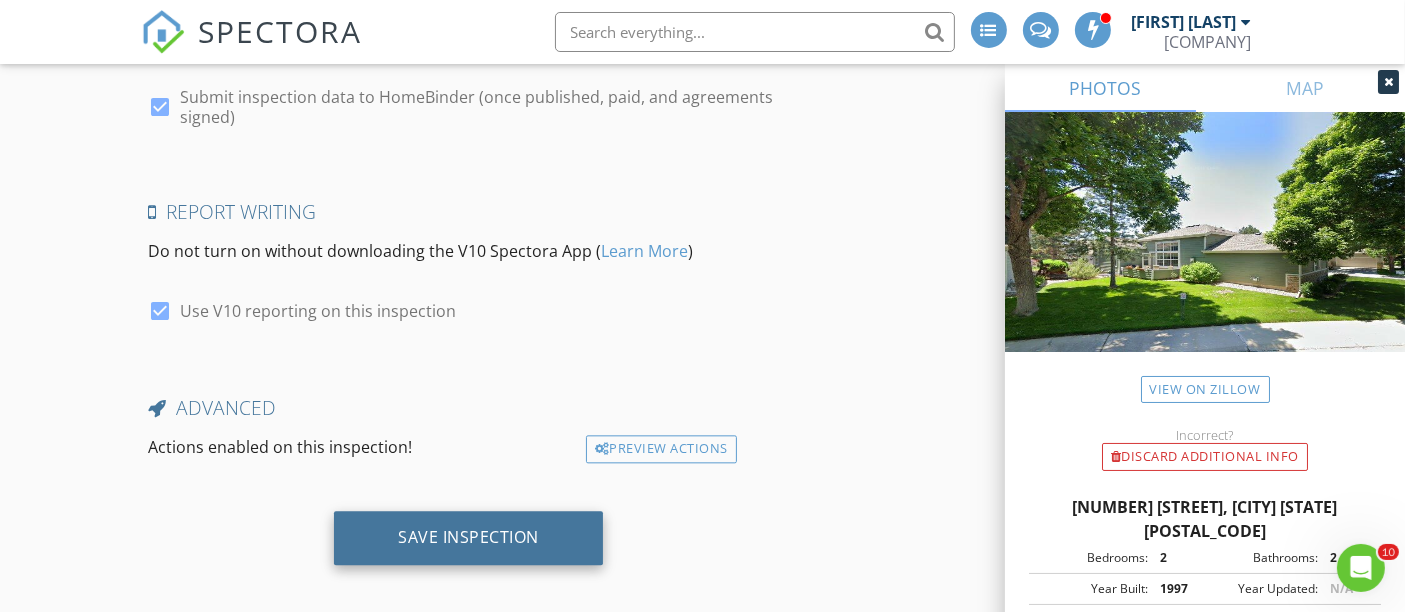 click on "Save Inspection" at bounding box center (468, 538) 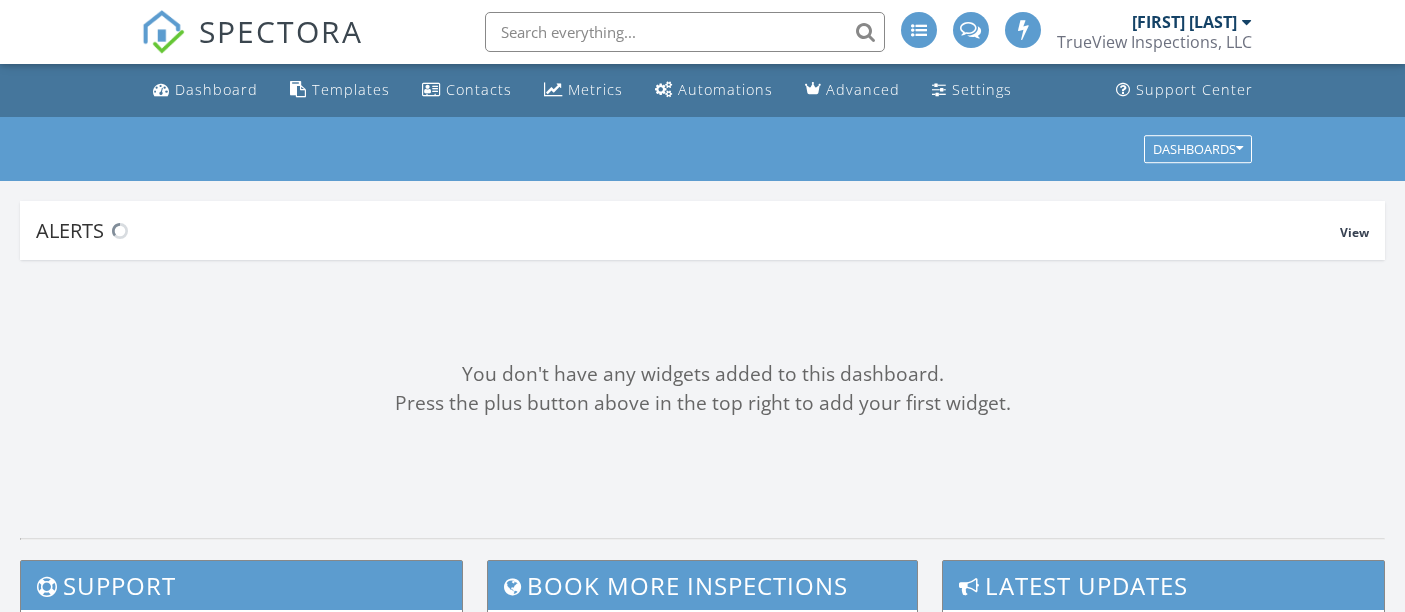 scroll, scrollTop: 0, scrollLeft: 0, axis: both 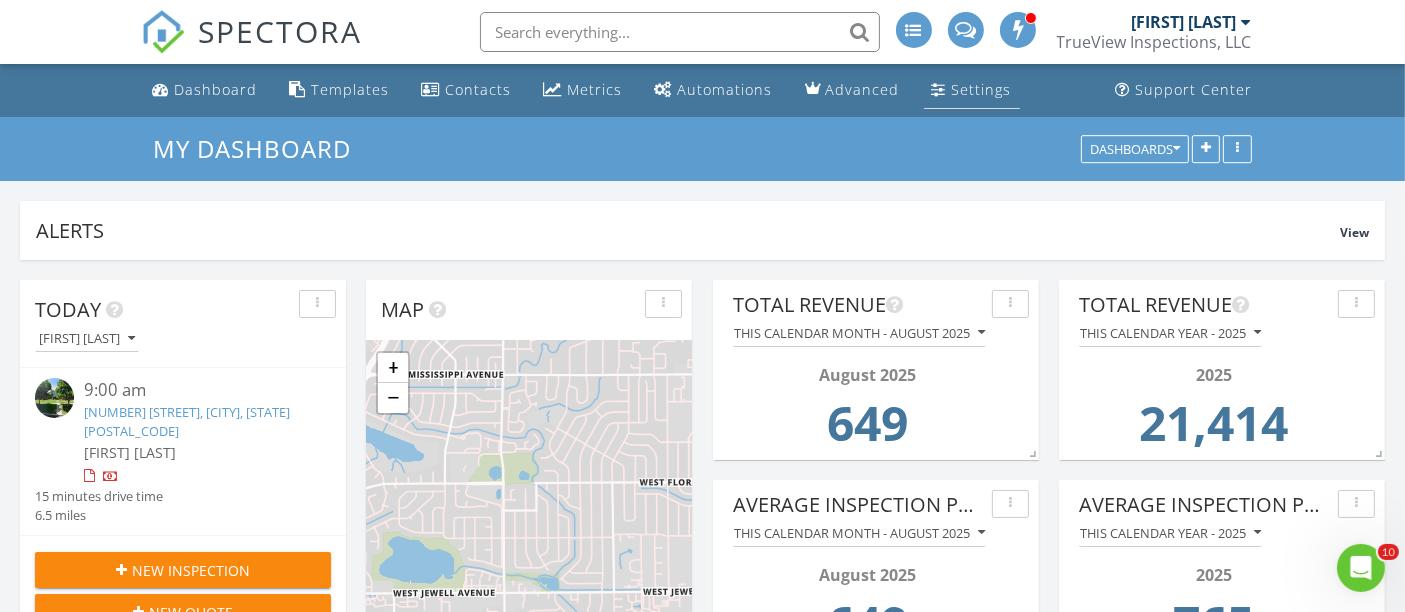 click on "Settings" at bounding box center (972, 90) 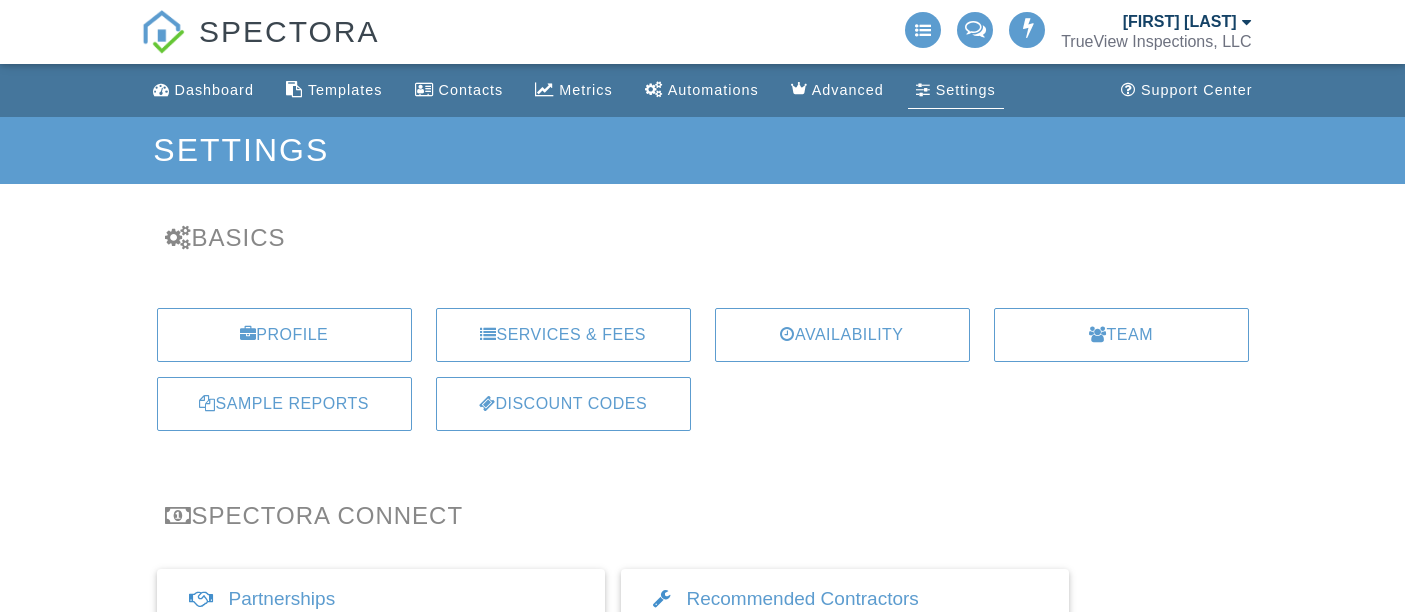 scroll, scrollTop: 0, scrollLeft: 0, axis: both 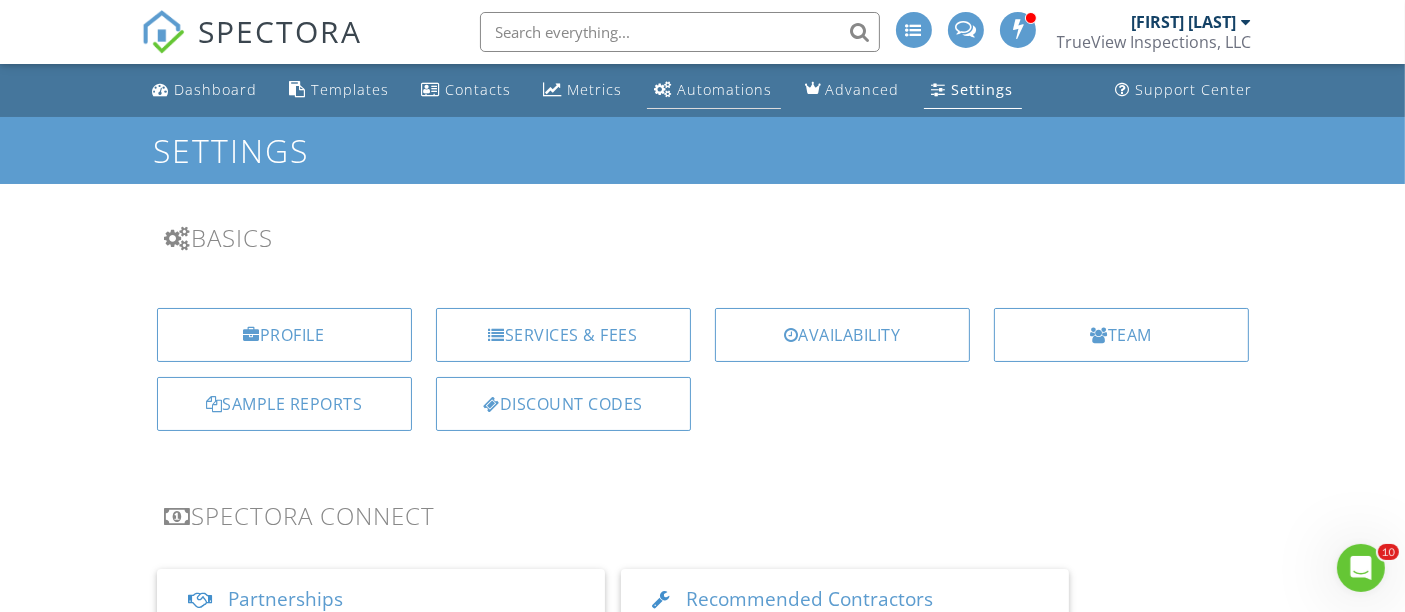 click on "Automations" at bounding box center [714, 90] 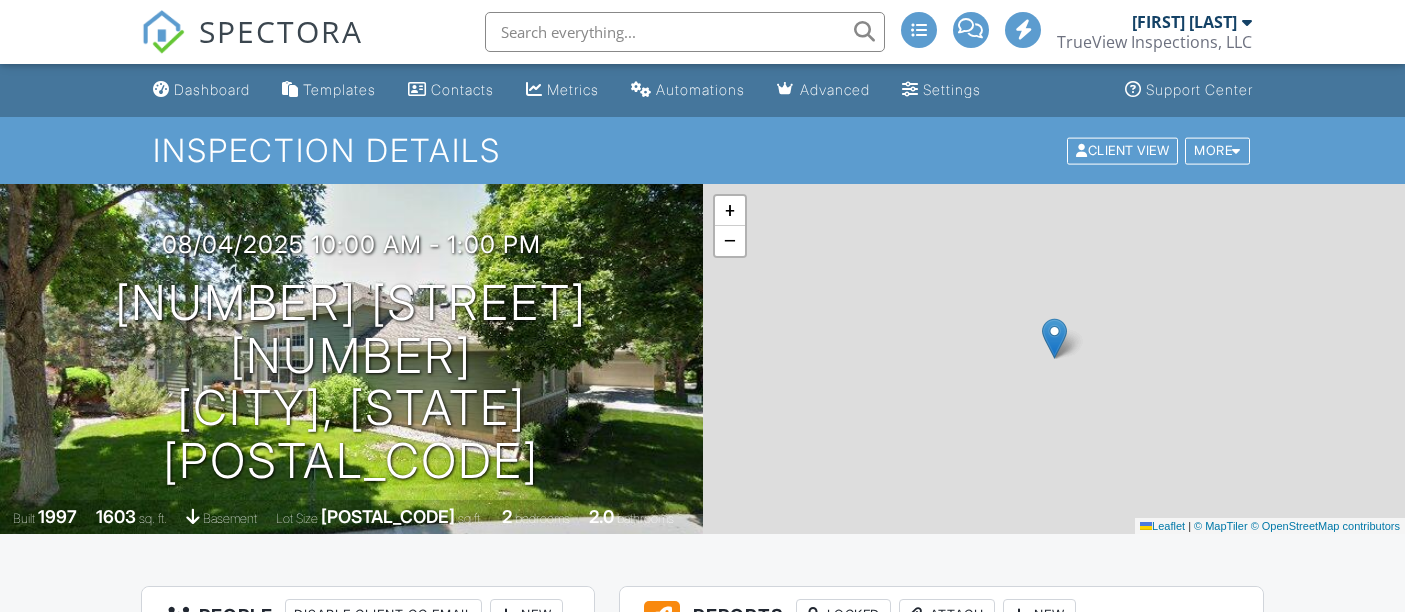scroll, scrollTop: 0, scrollLeft: 0, axis: both 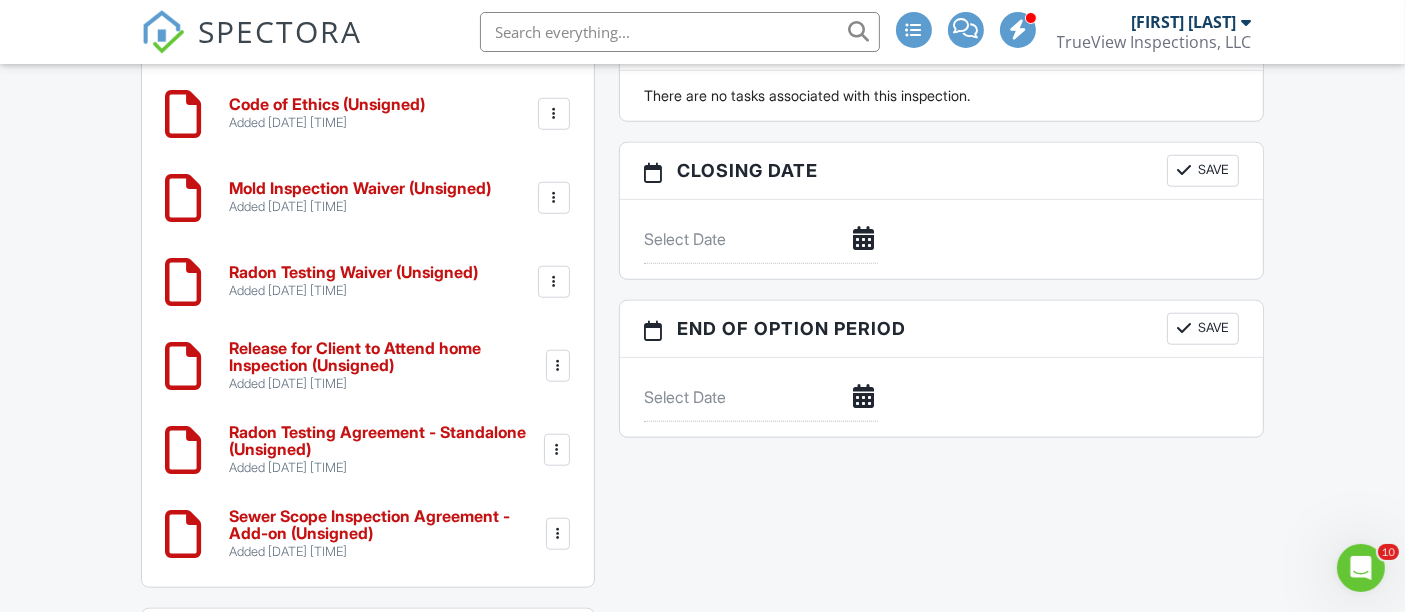 click at bounding box center (554, 282) 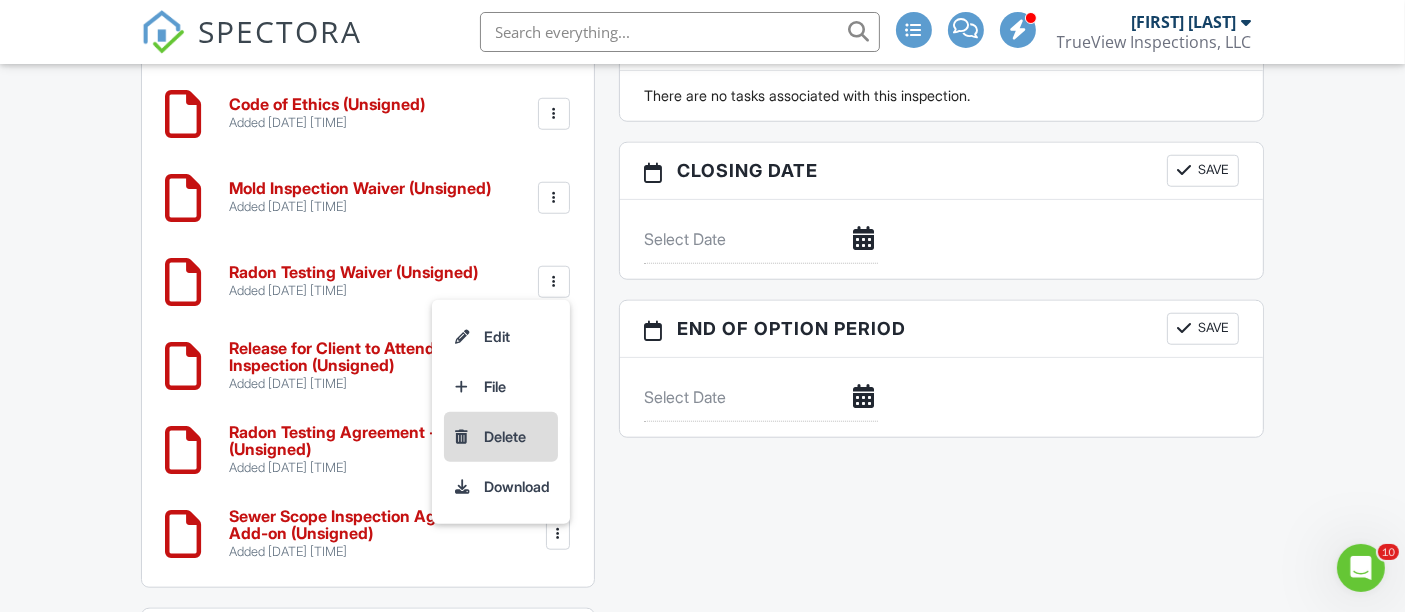 click on "Delete" at bounding box center (501, 437) 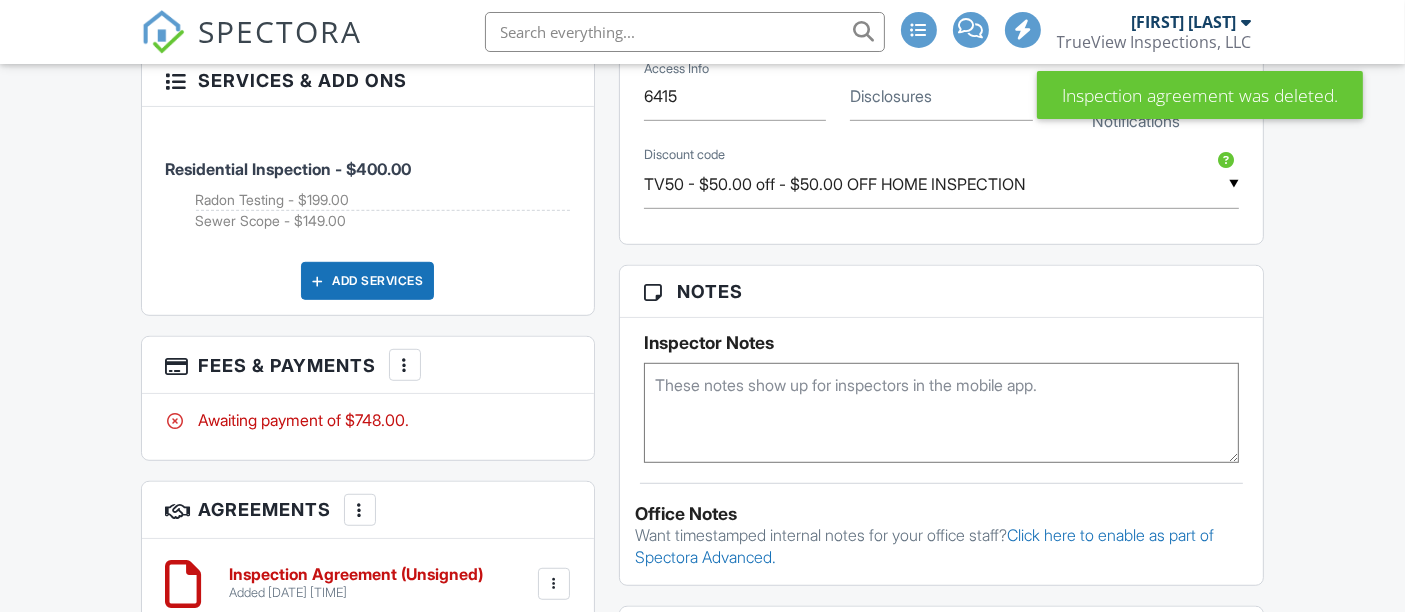 scroll, scrollTop: 1199, scrollLeft: 0, axis: vertical 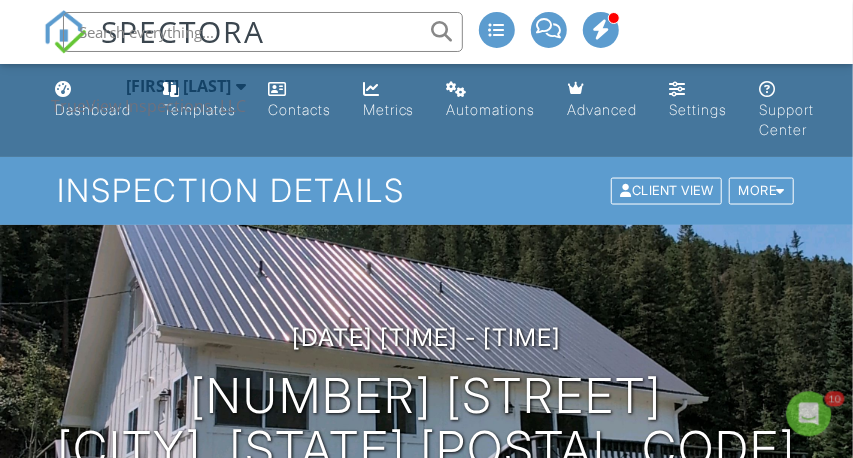 click on "TrueView Inspections, LLC" at bounding box center (148, 106) 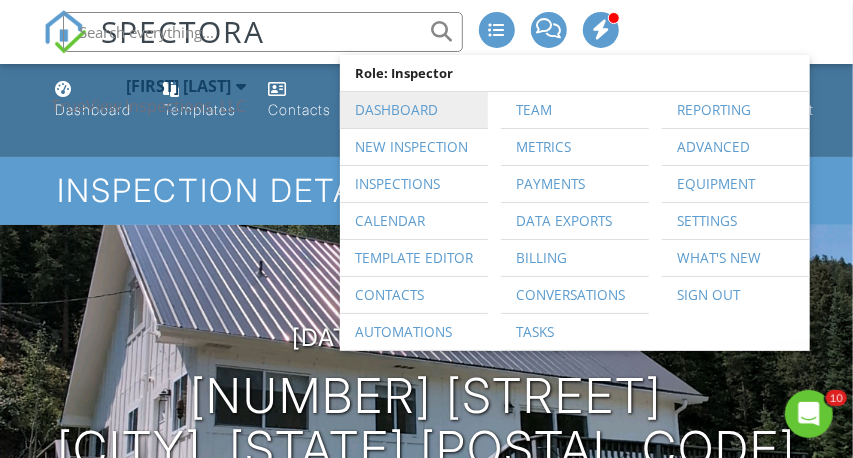 click on "Dashboard" at bounding box center [414, 110] 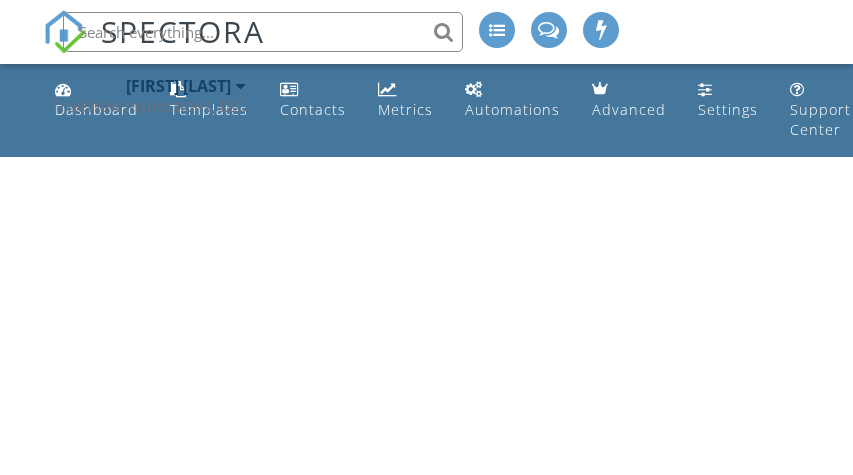 scroll, scrollTop: 0, scrollLeft: 0, axis: both 